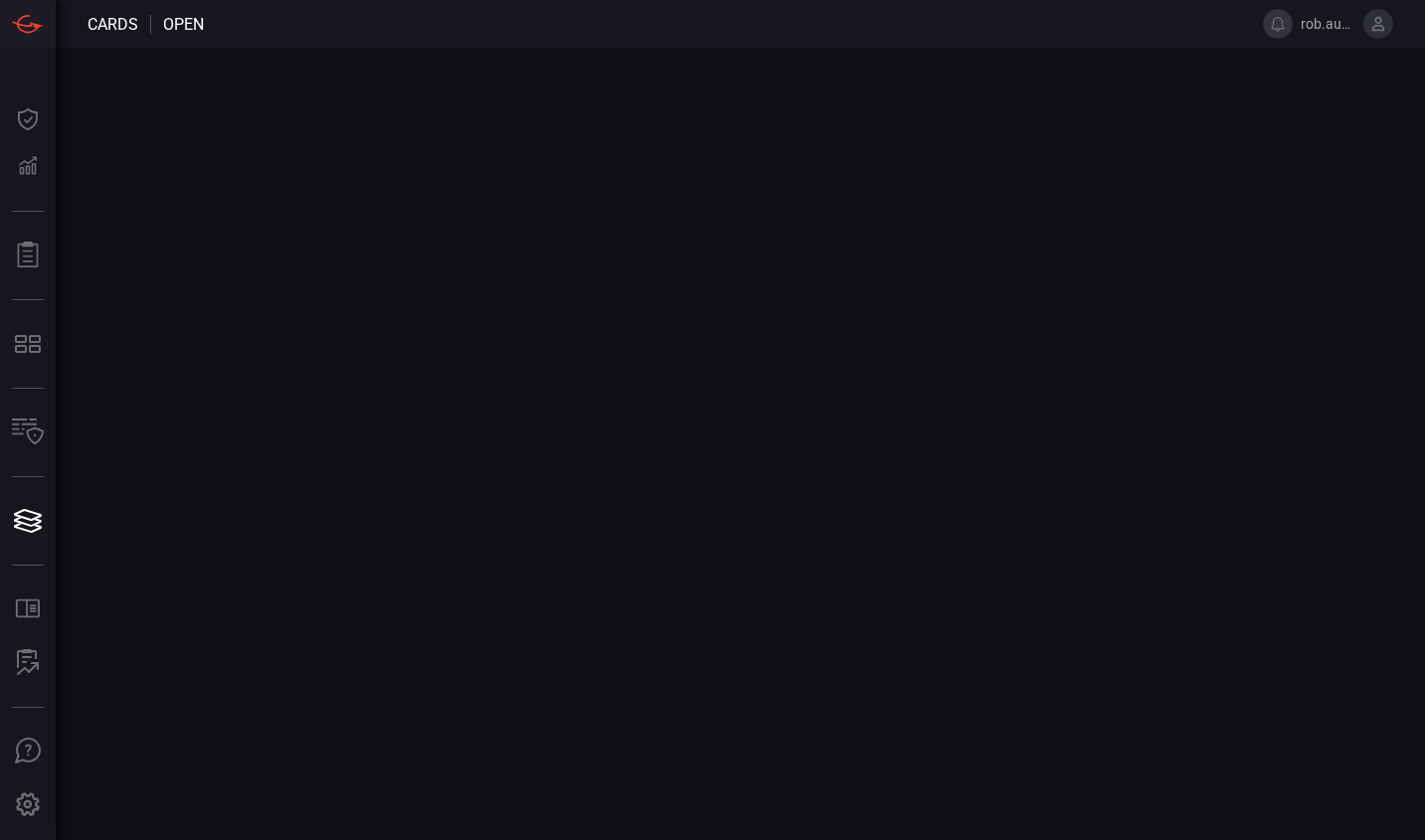 scroll, scrollTop: 0, scrollLeft: 0, axis: both 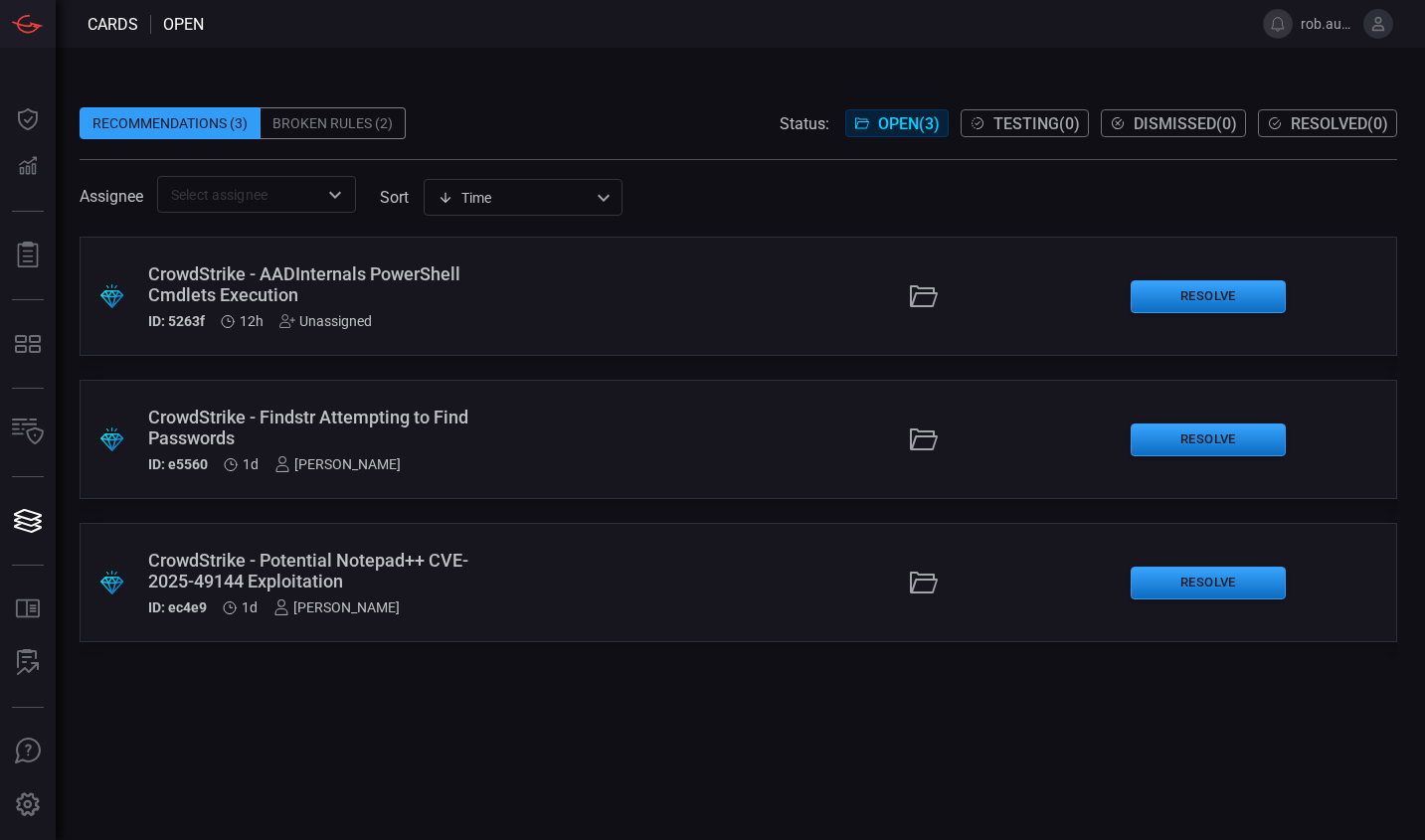 click 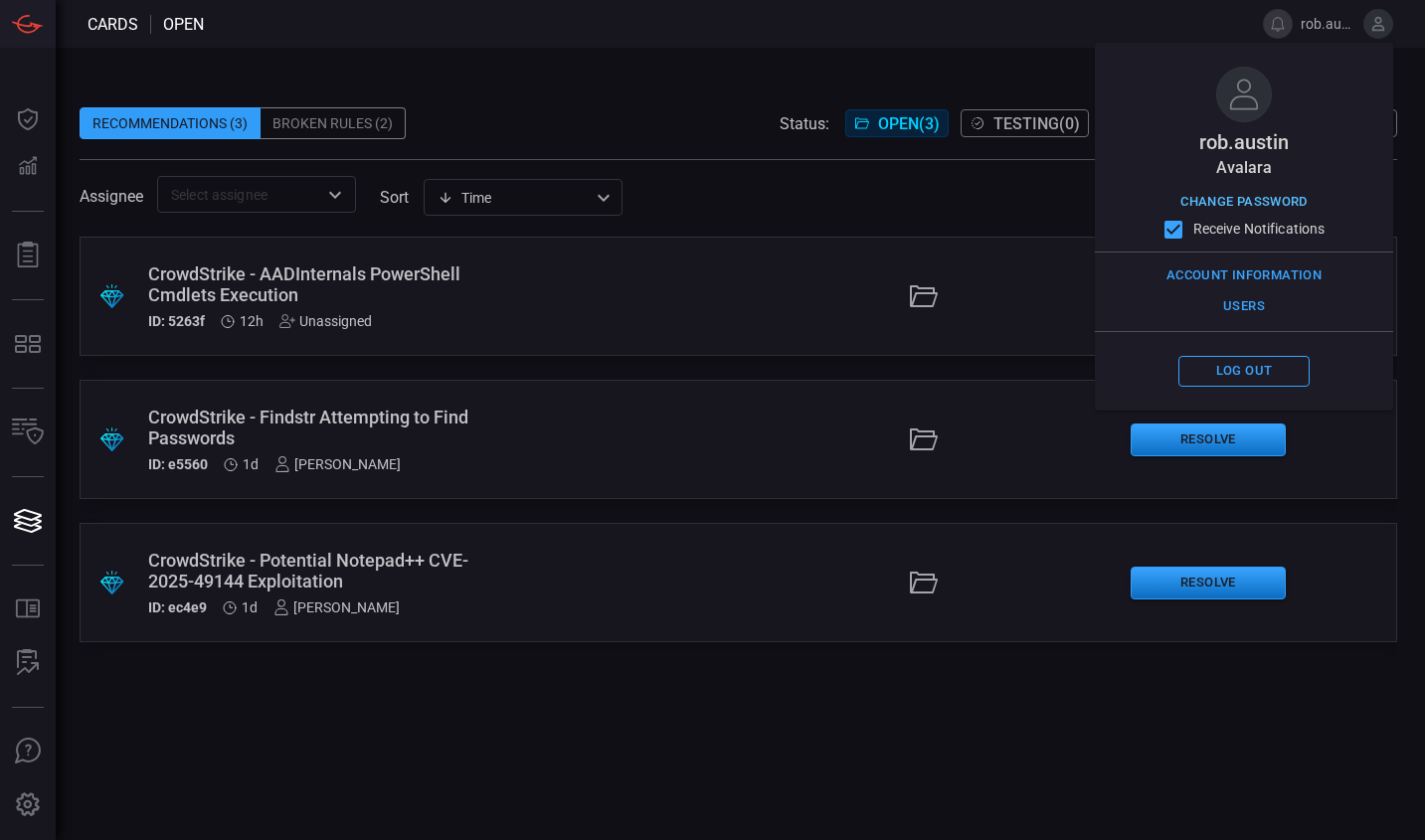 click on "Change Password" at bounding box center [1244, 202] 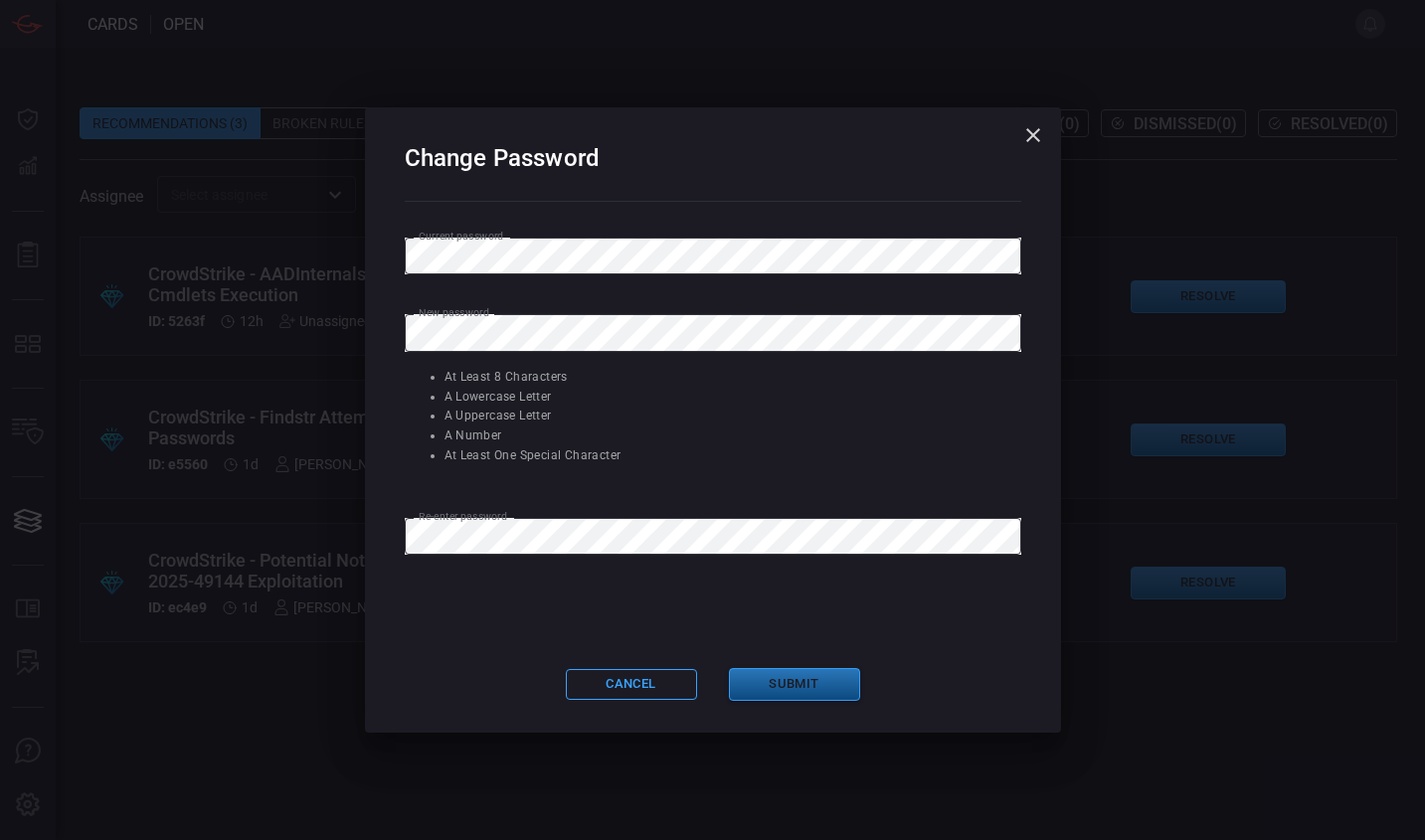 click on "Submit" at bounding box center (795, 684) 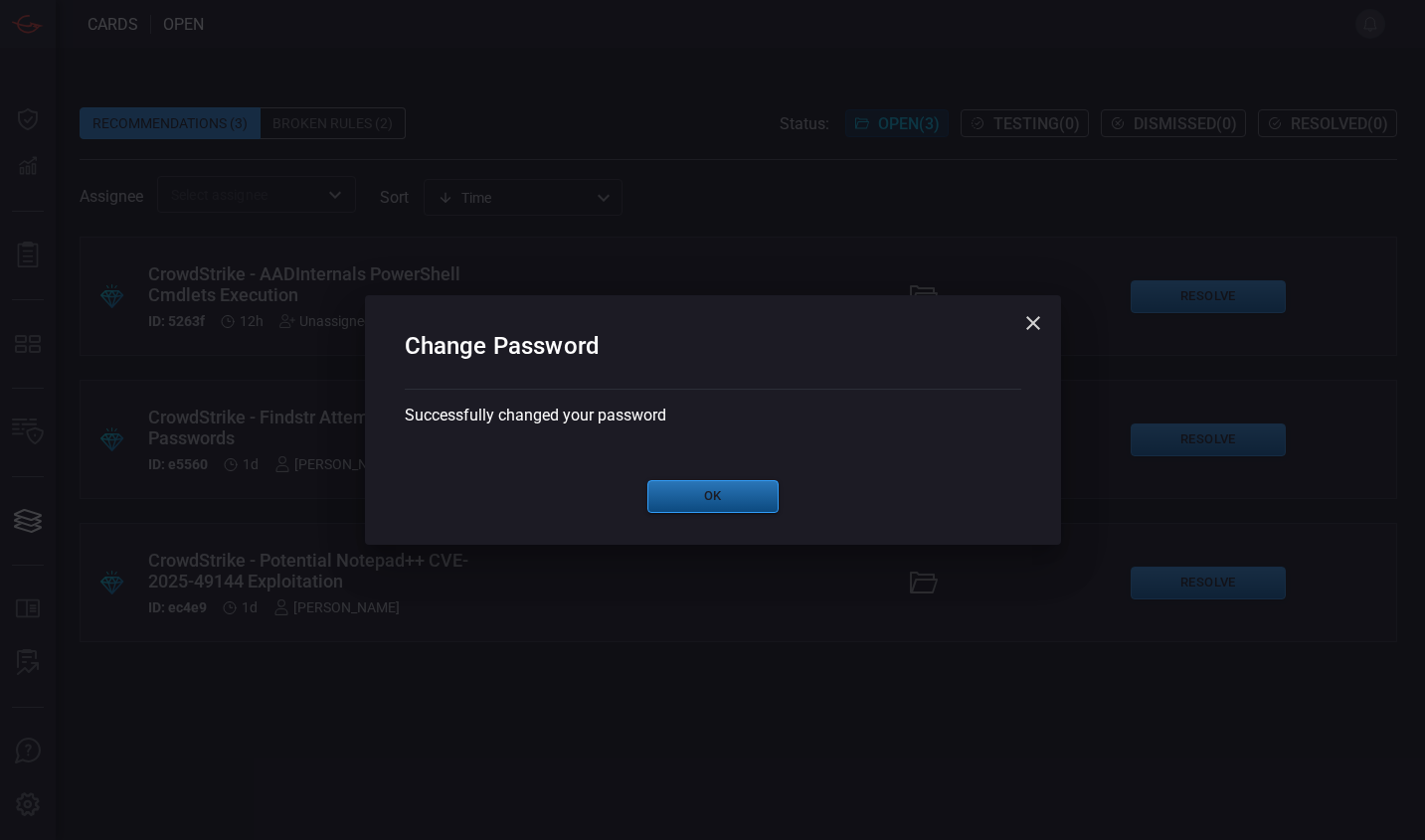 click on "Ok" at bounding box center (713, 496) 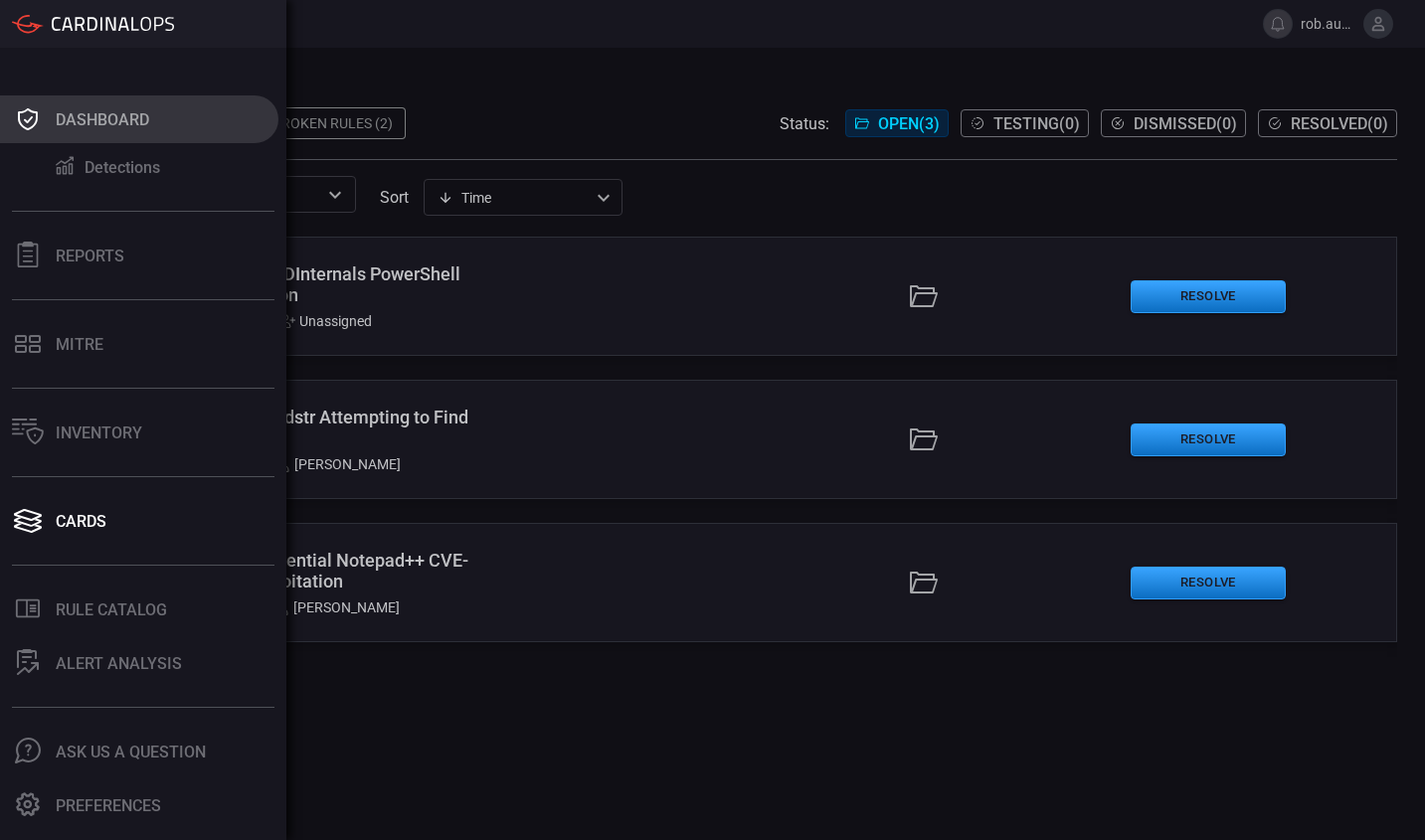 click on "Dashboard" at bounding box center [102, 119] 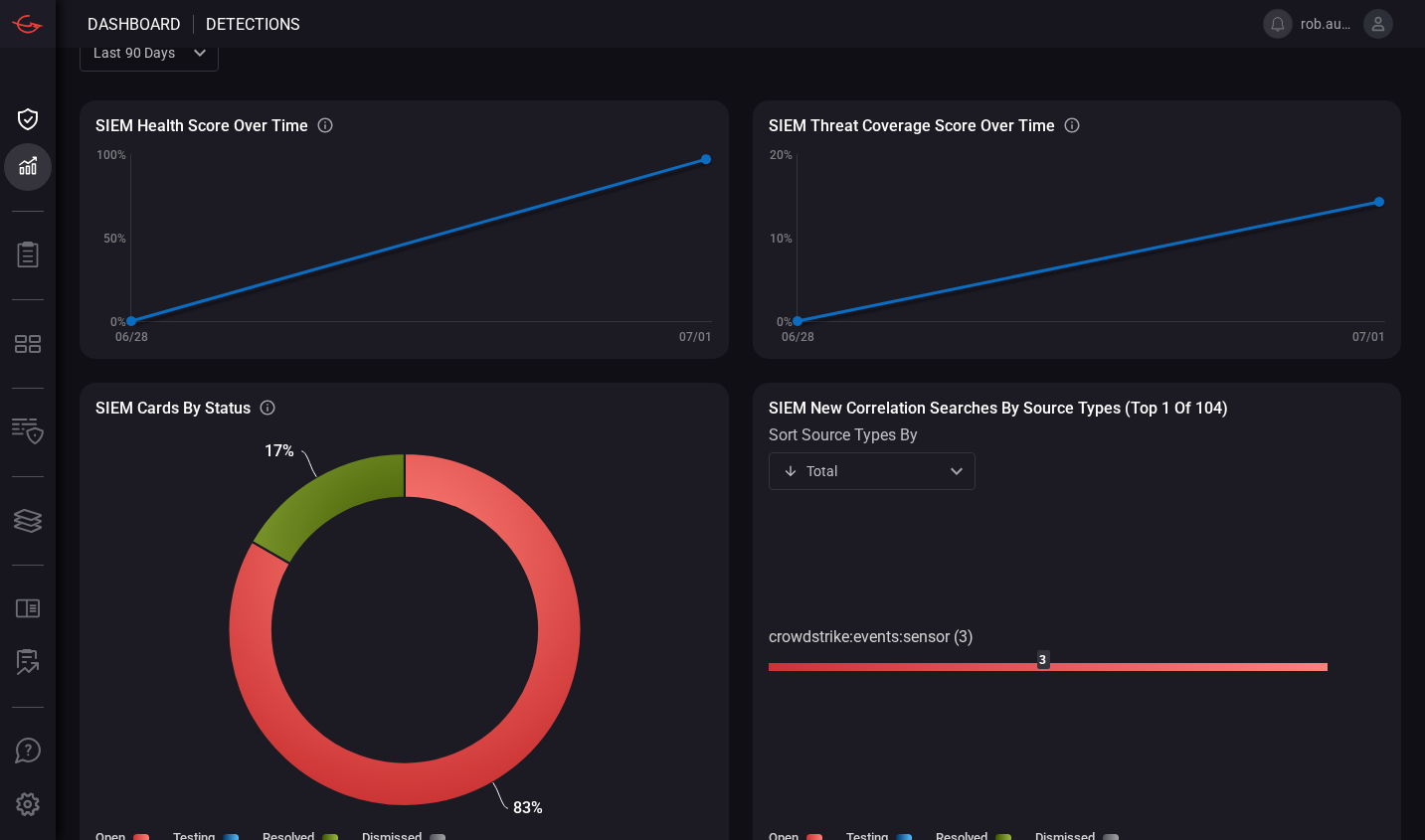 scroll, scrollTop: 68, scrollLeft: 0, axis: vertical 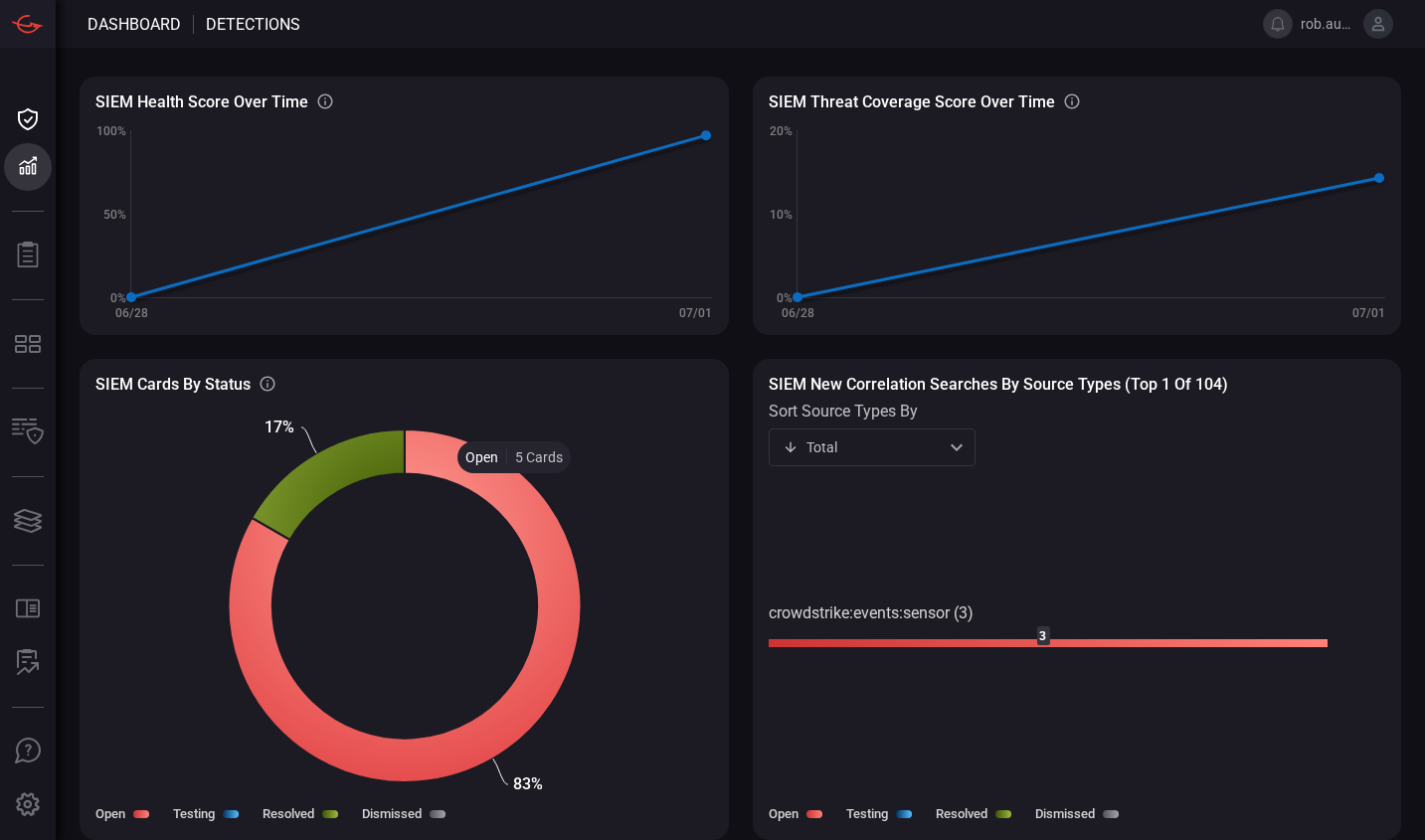 click 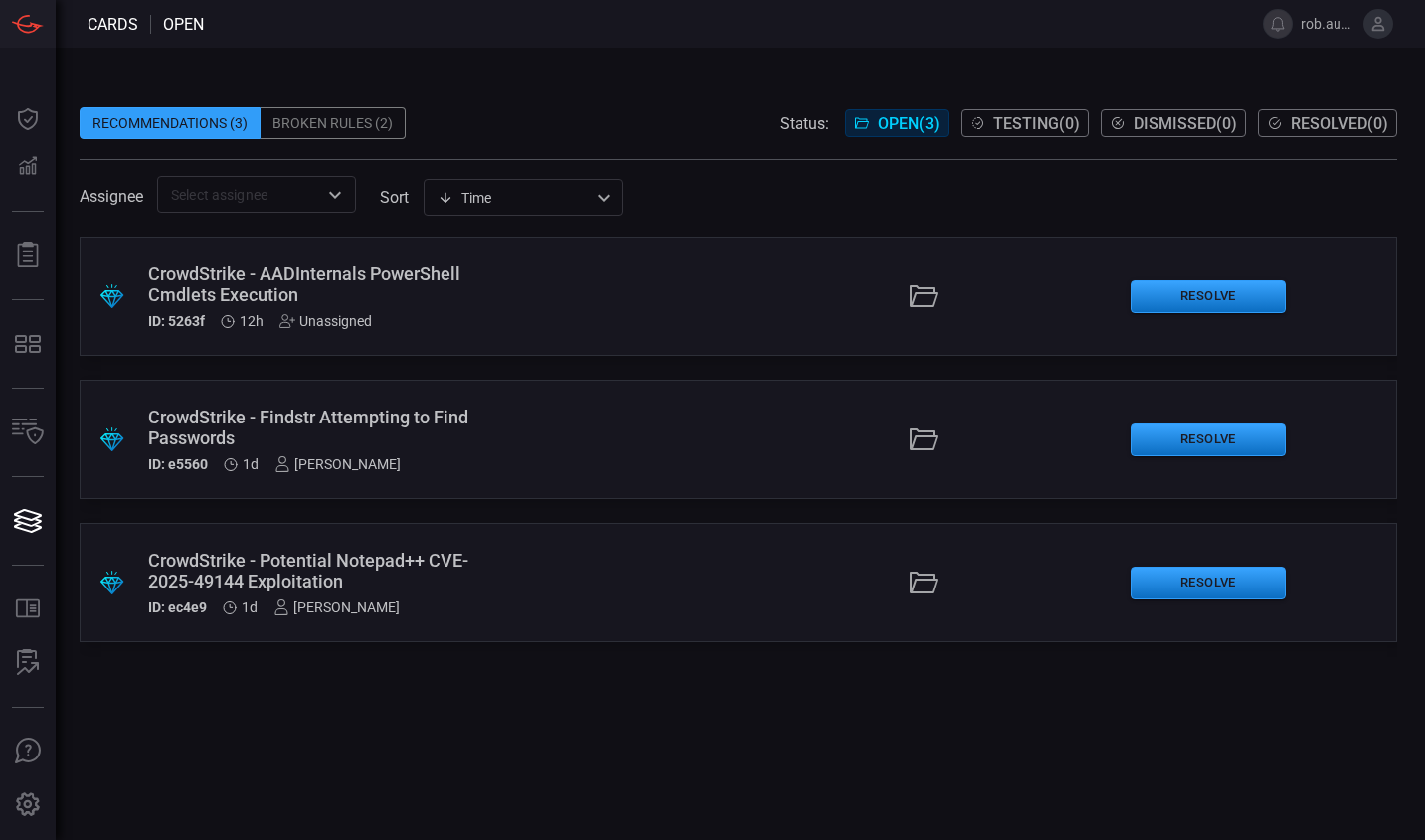 click on "CrowdStrike - AADInternals PowerShell Cmdlets Execution" at bounding box center (321, 284) 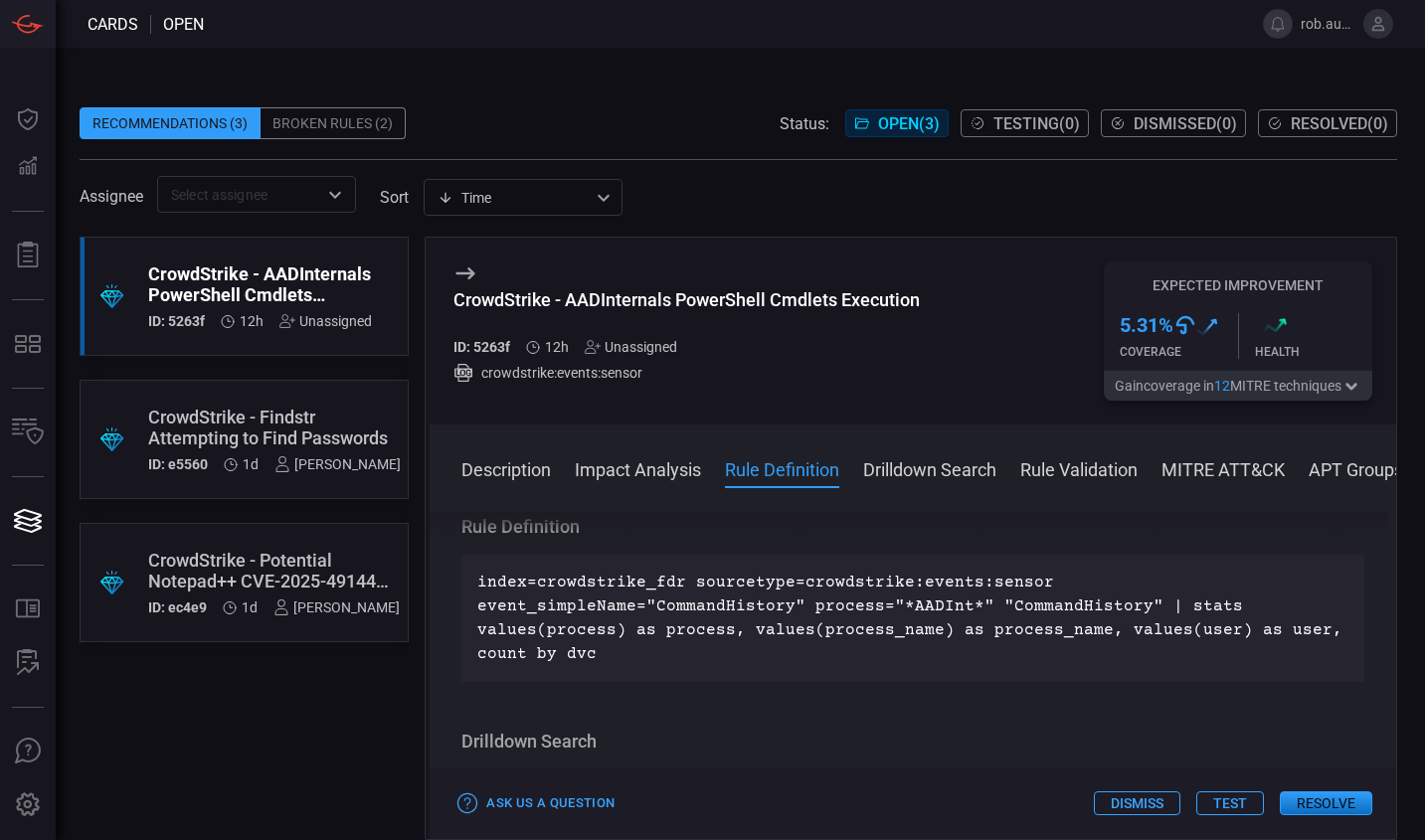 scroll, scrollTop: 765, scrollLeft: 0, axis: vertical 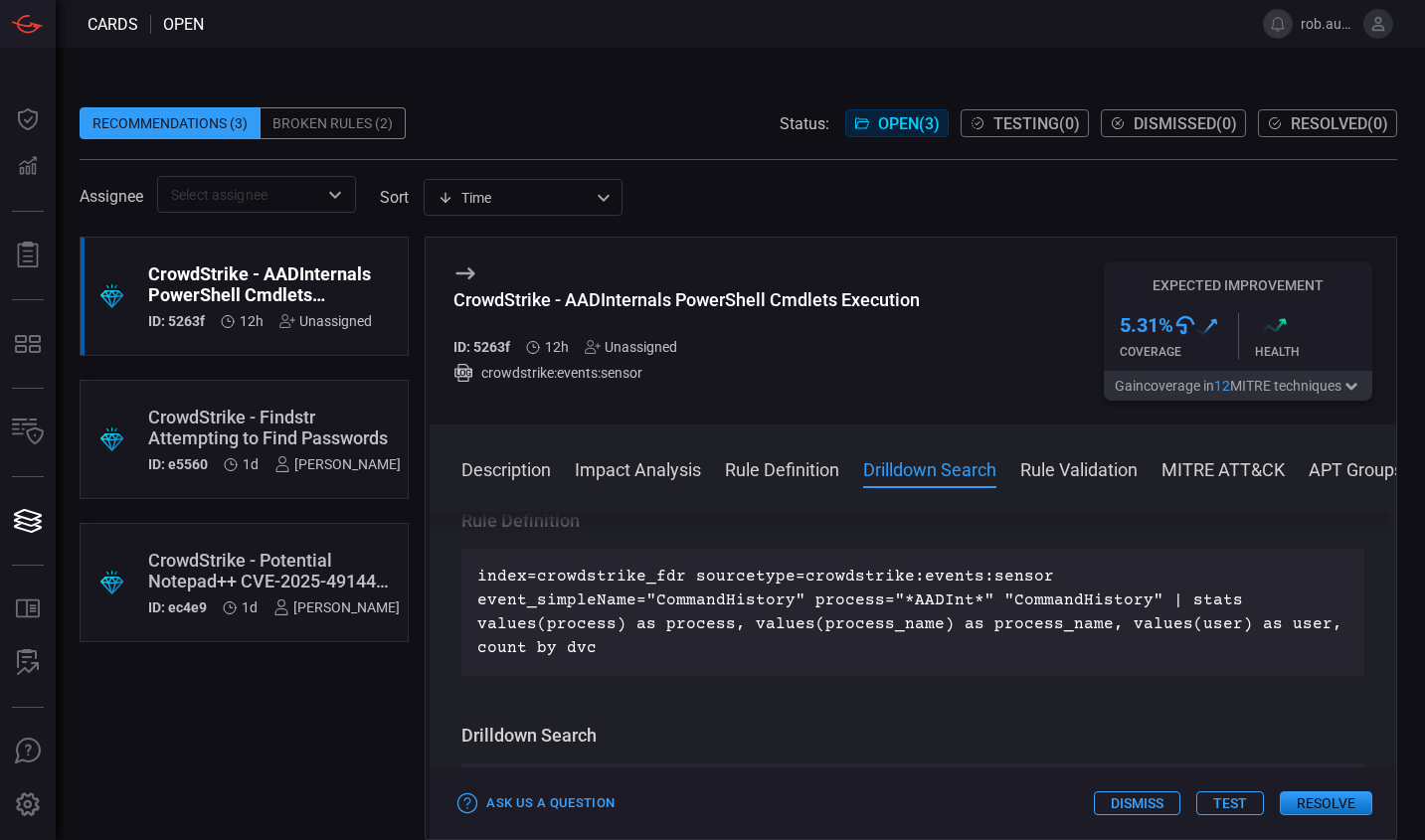click on "Broken Rules (2)" at bounding box center [333, 123] 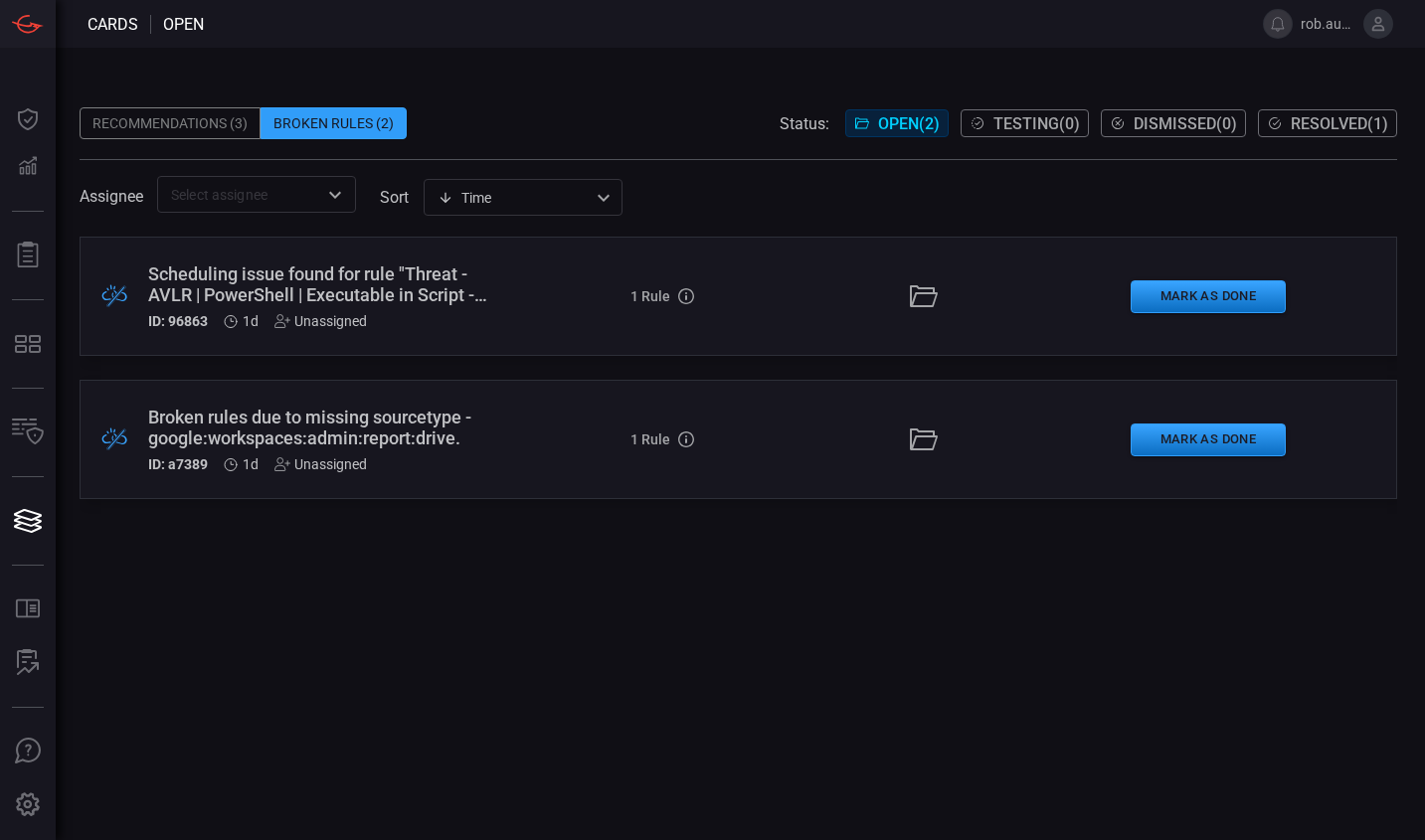 click on ".broken_cards_icon_0{fill:#39A4FF;}
.broken_cards_icon_1{fill:none;stroke:#191822;}
Scheduling issue found for rule "Threat - AVLR | PowerShell | Executable in Script - Rule" ID: 96863   1d Unassigned 1   Rule Threat - AVLR | PowerShell | Executable in Script - Rule Mark as Done" at bounding box center (738, 296) 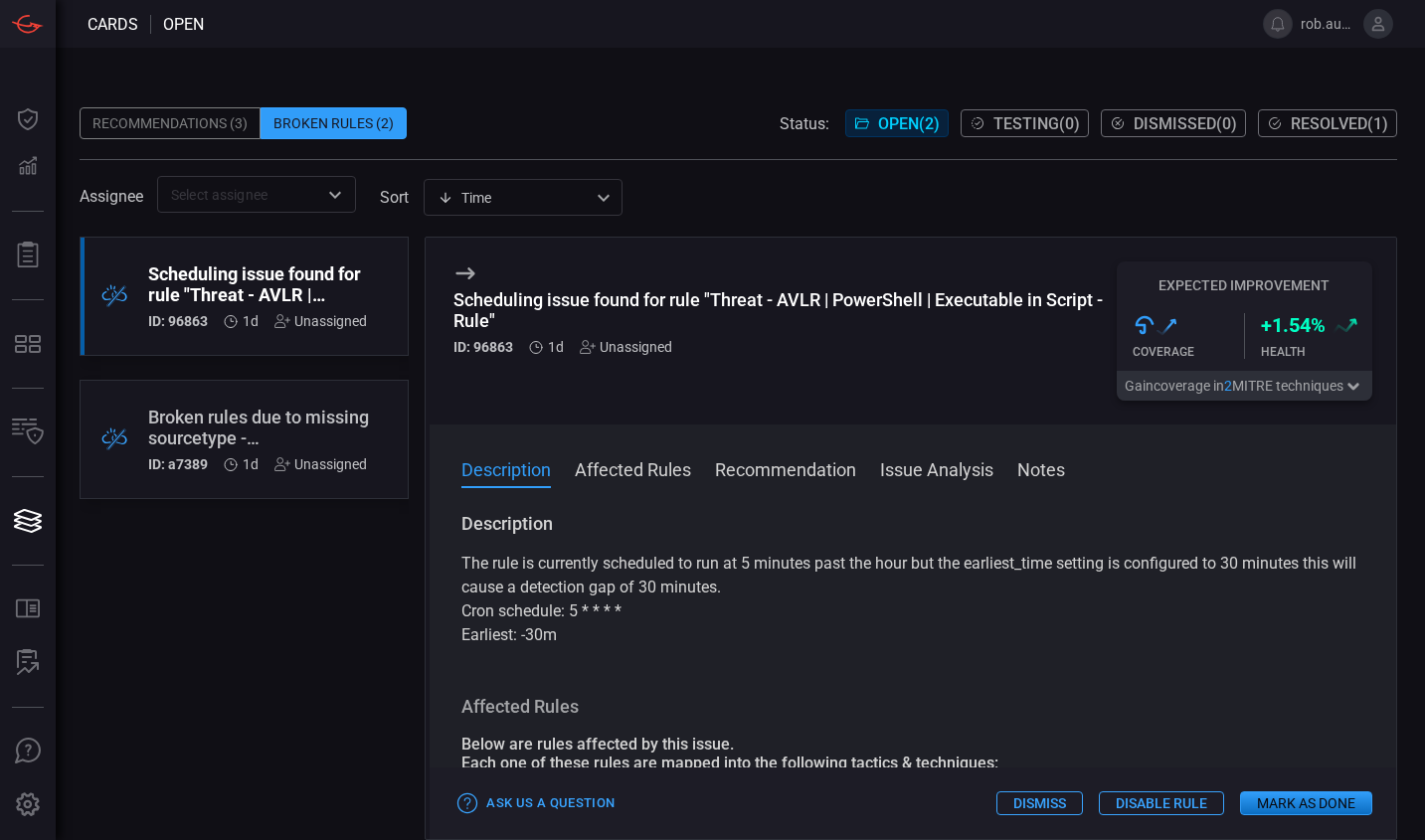 click on "Recommendation" at bounding box center [786, 468] 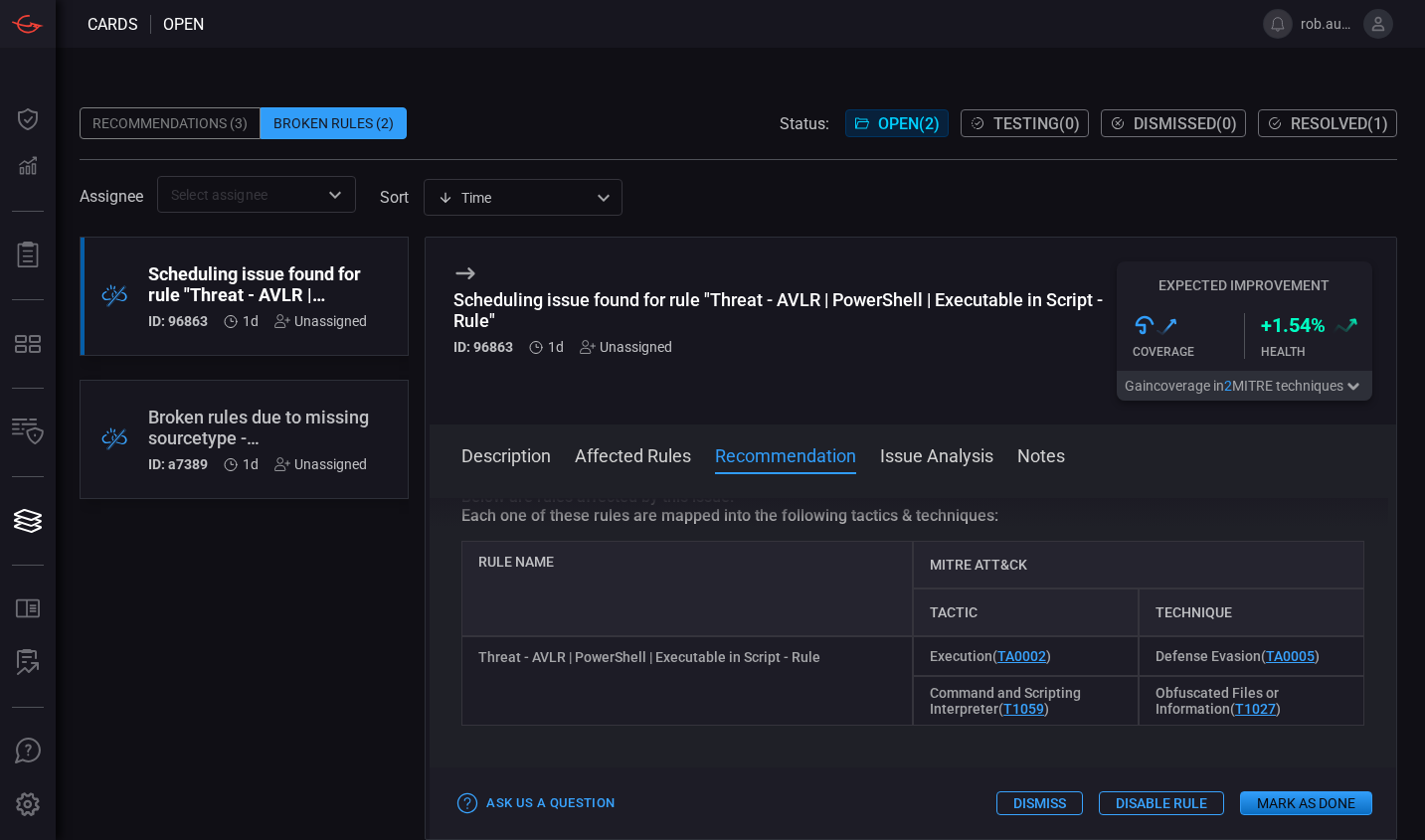 scroll, scrollTop: 406, scrollLeft: 0, axis: vertical 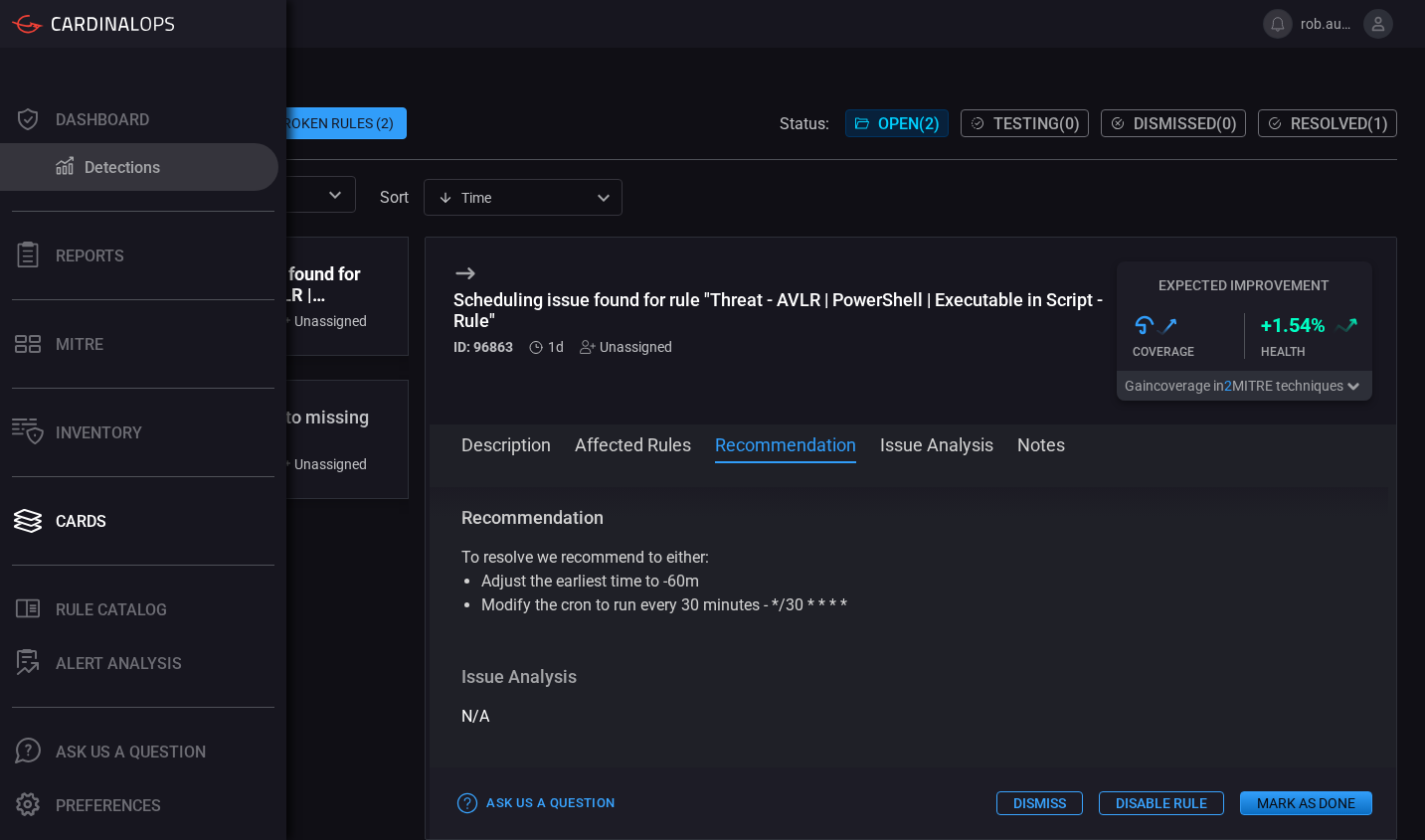 click on "Detections" at bounding box center [139, 167] 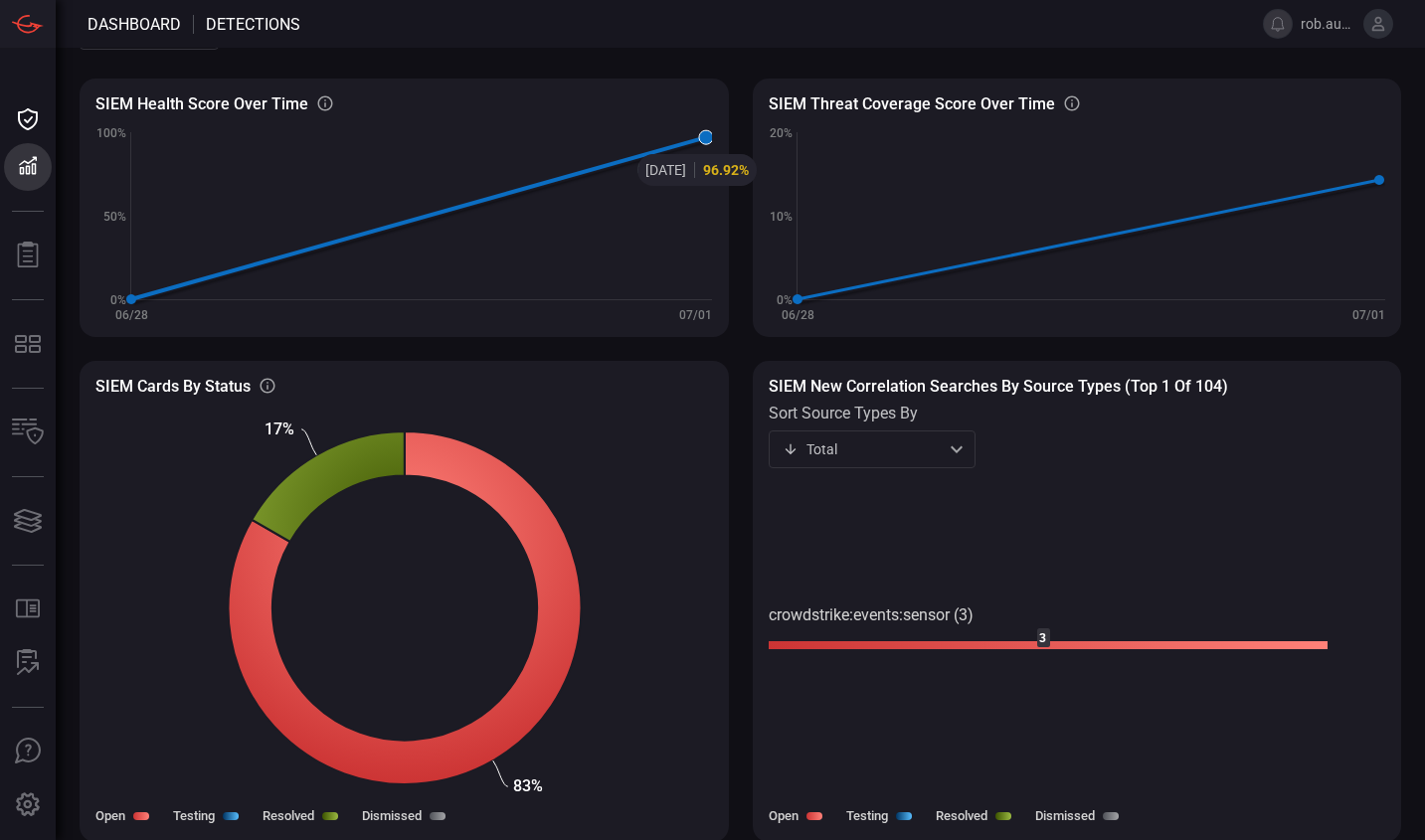 scroll, scrollTop: 68, scrollLeft: 0, axis: vertical 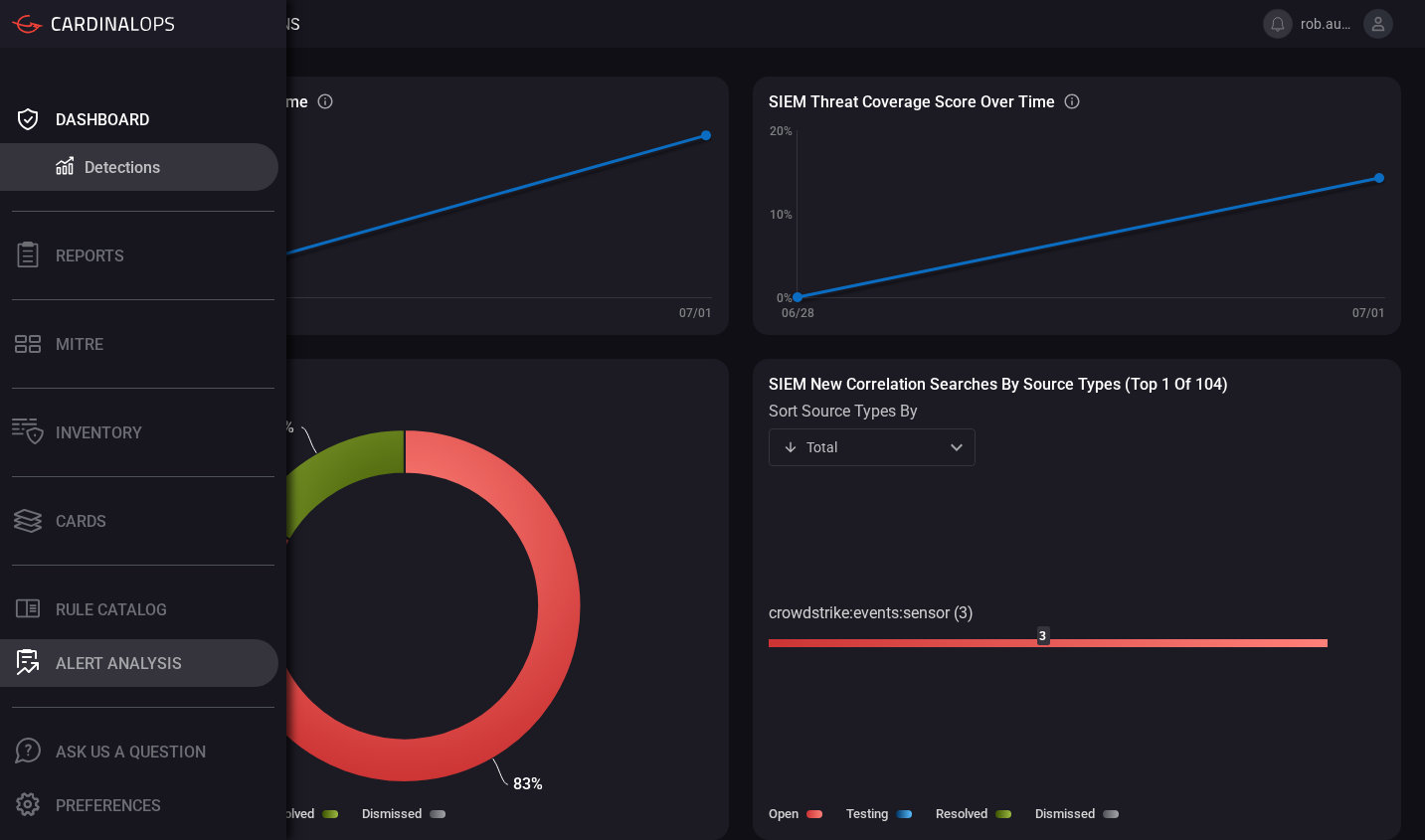 click on "ALERT ANALYSIS" at bounding box center (118, 663) 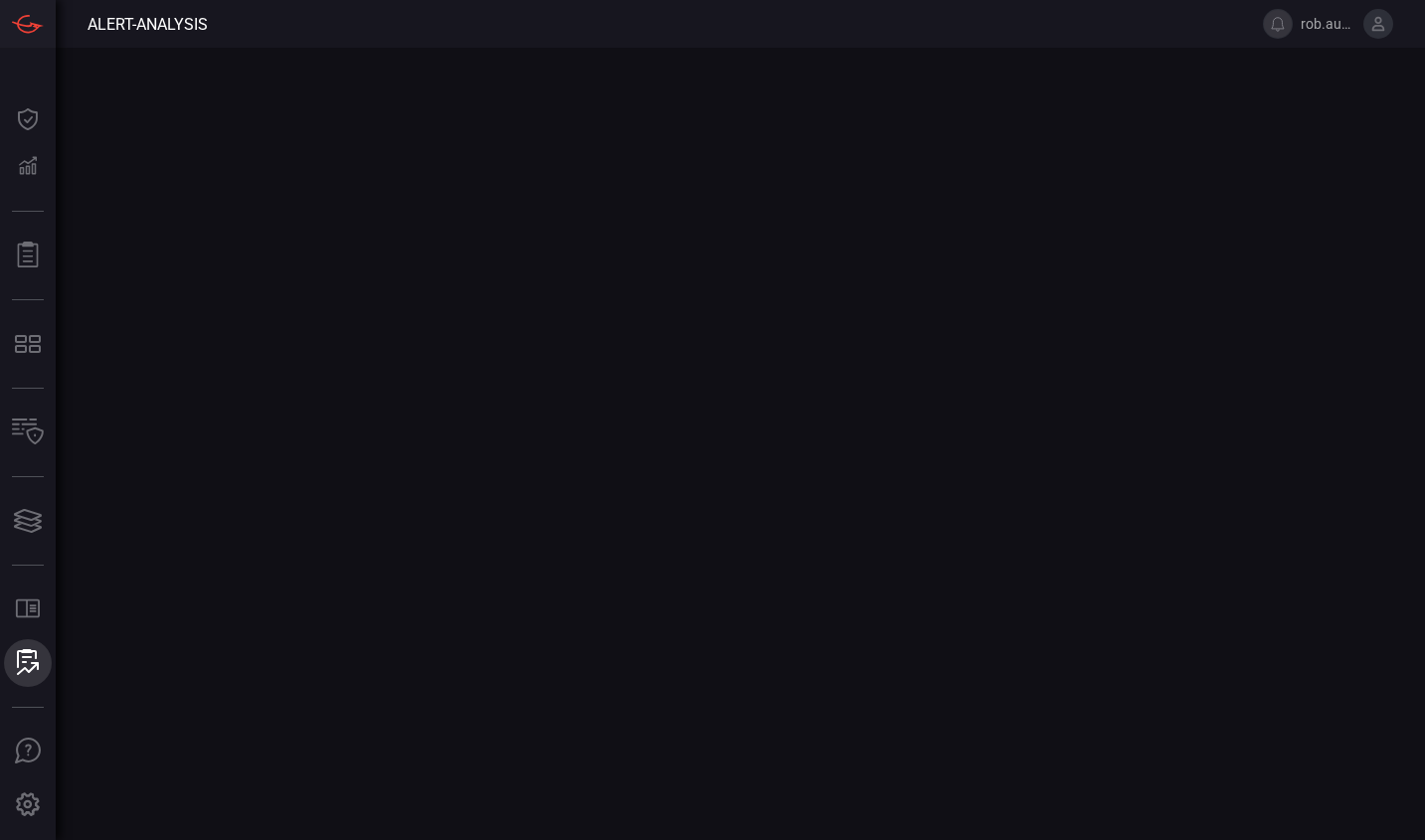 scroll, scrollTop: 0, scrollLeft: 0, axis: both 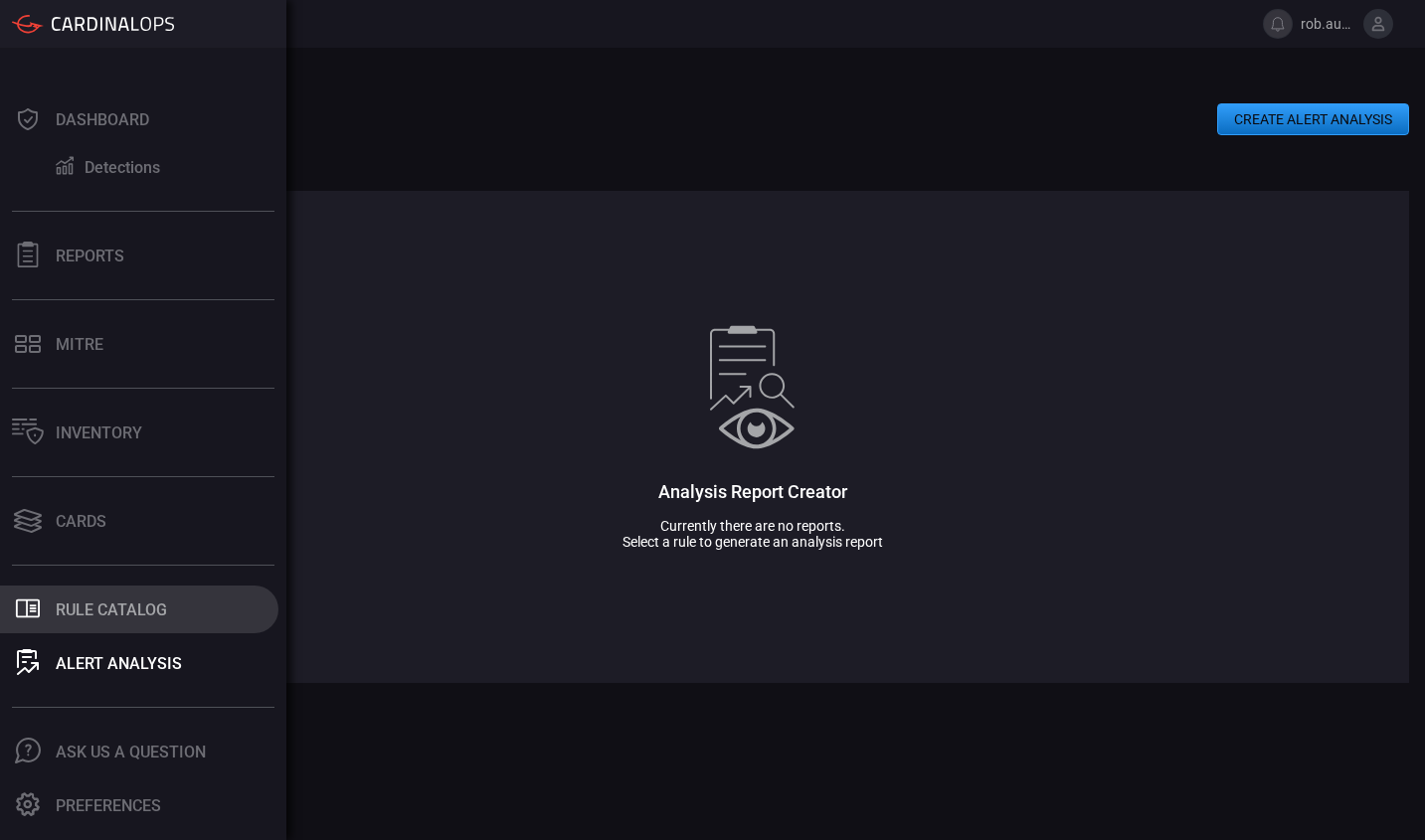 click on ".st0_rule_catalog_icon{fill: currentColor;}
Rule Catalog" at bounding box center (139, 609) 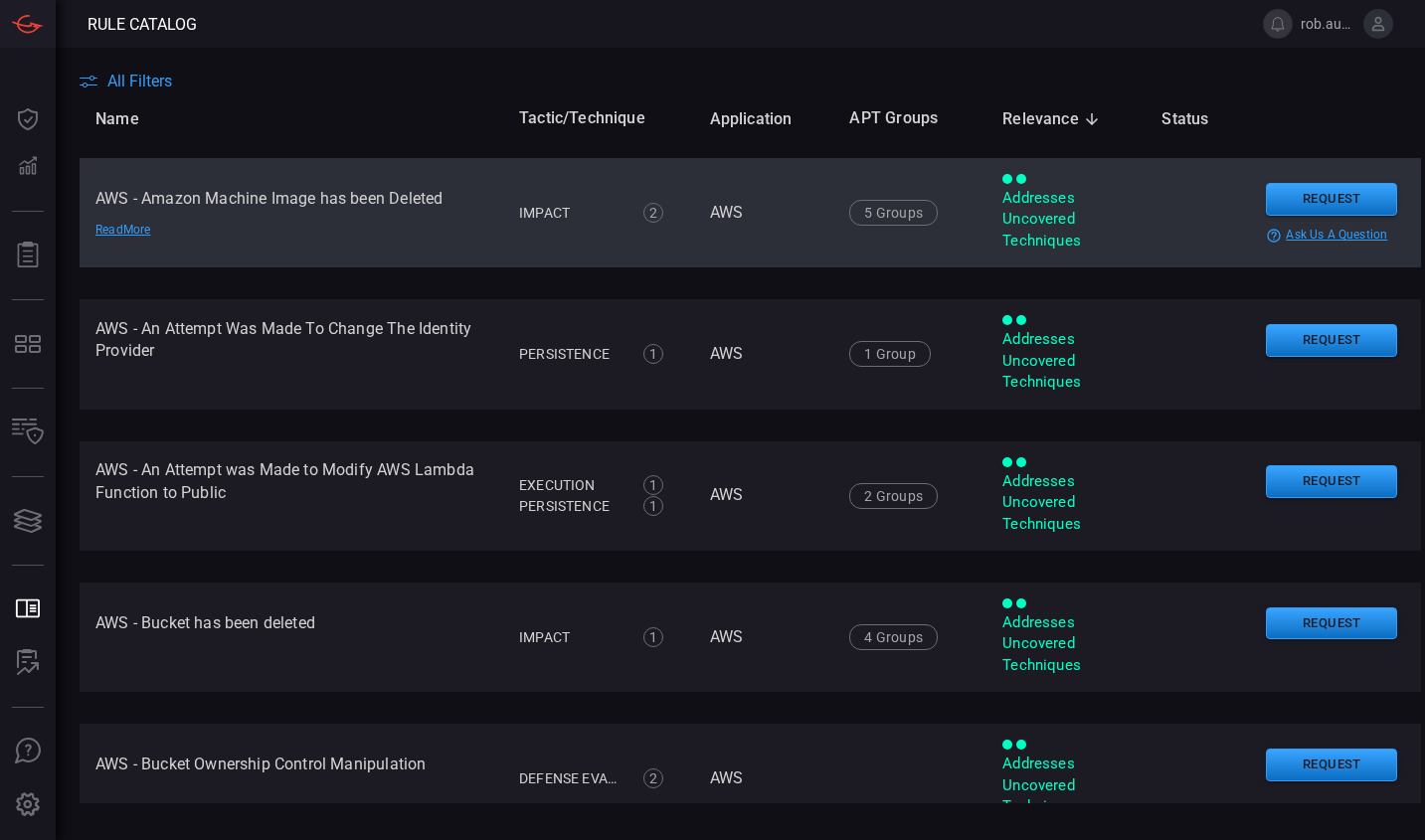 scroll, scrollTop: 764, scrollLeft: 0, axis: vertical 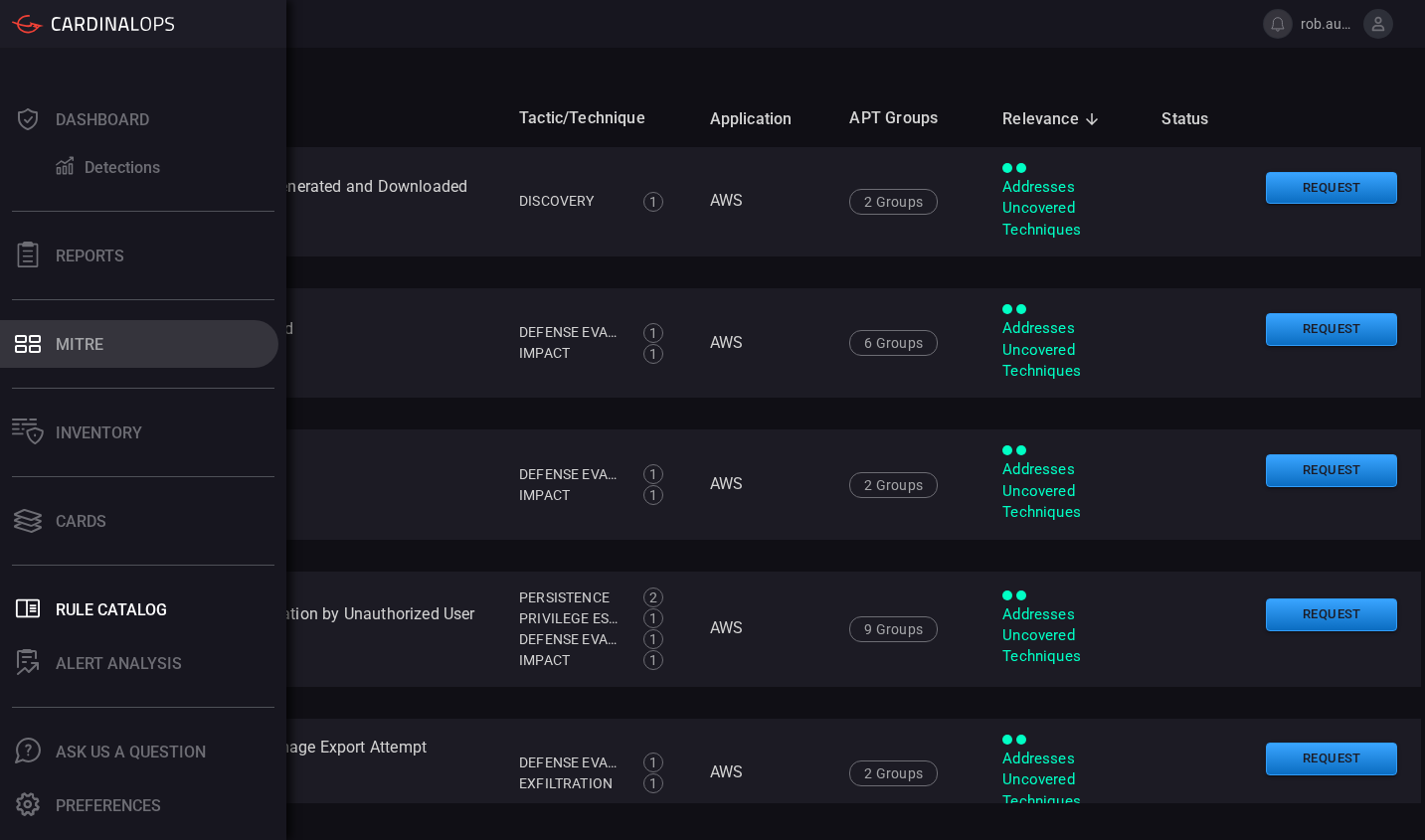click on "MITRE" at bounding box center (139, 344) 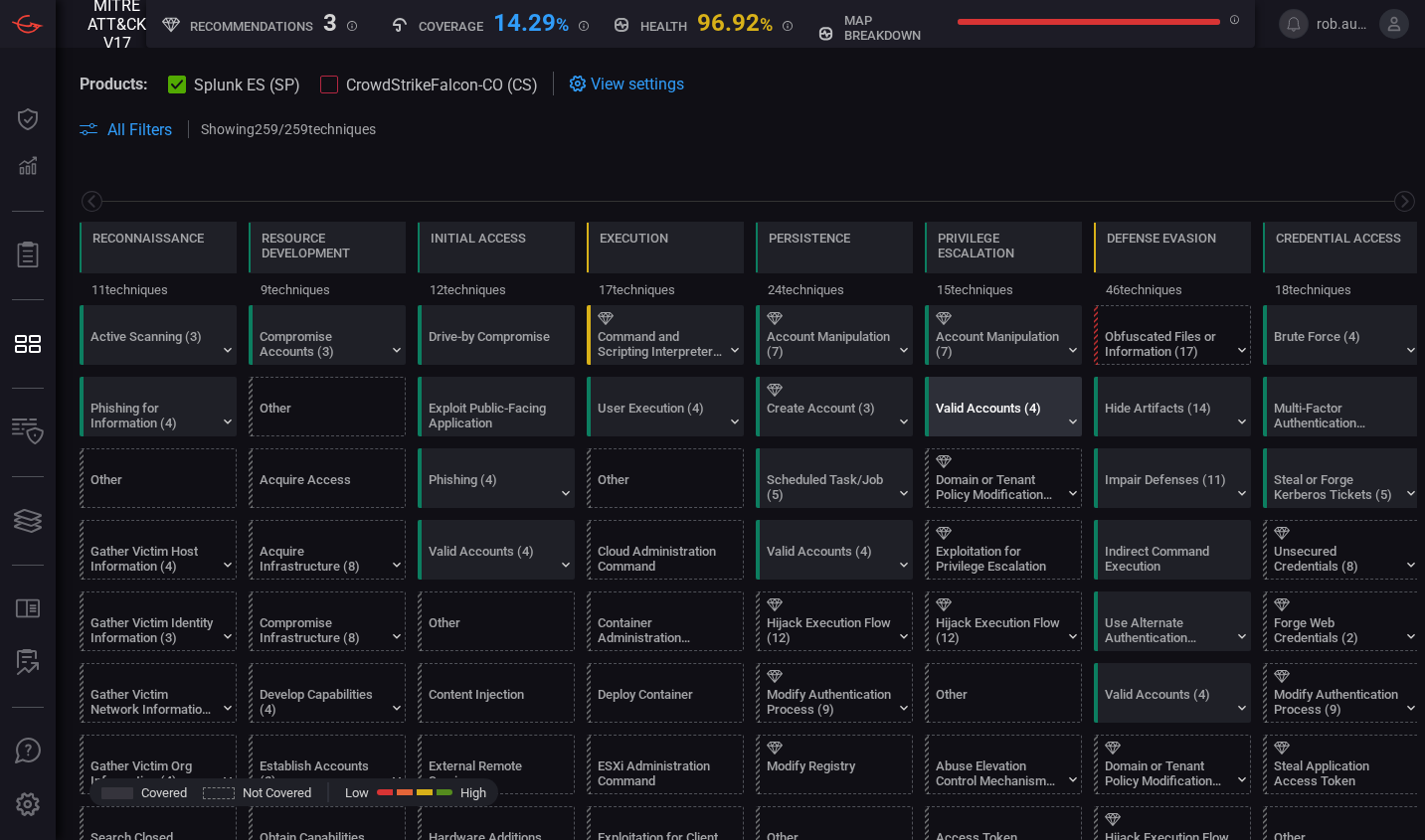 scroll, scrollTop: 0, scrollLeft: 261, axis: horizontal 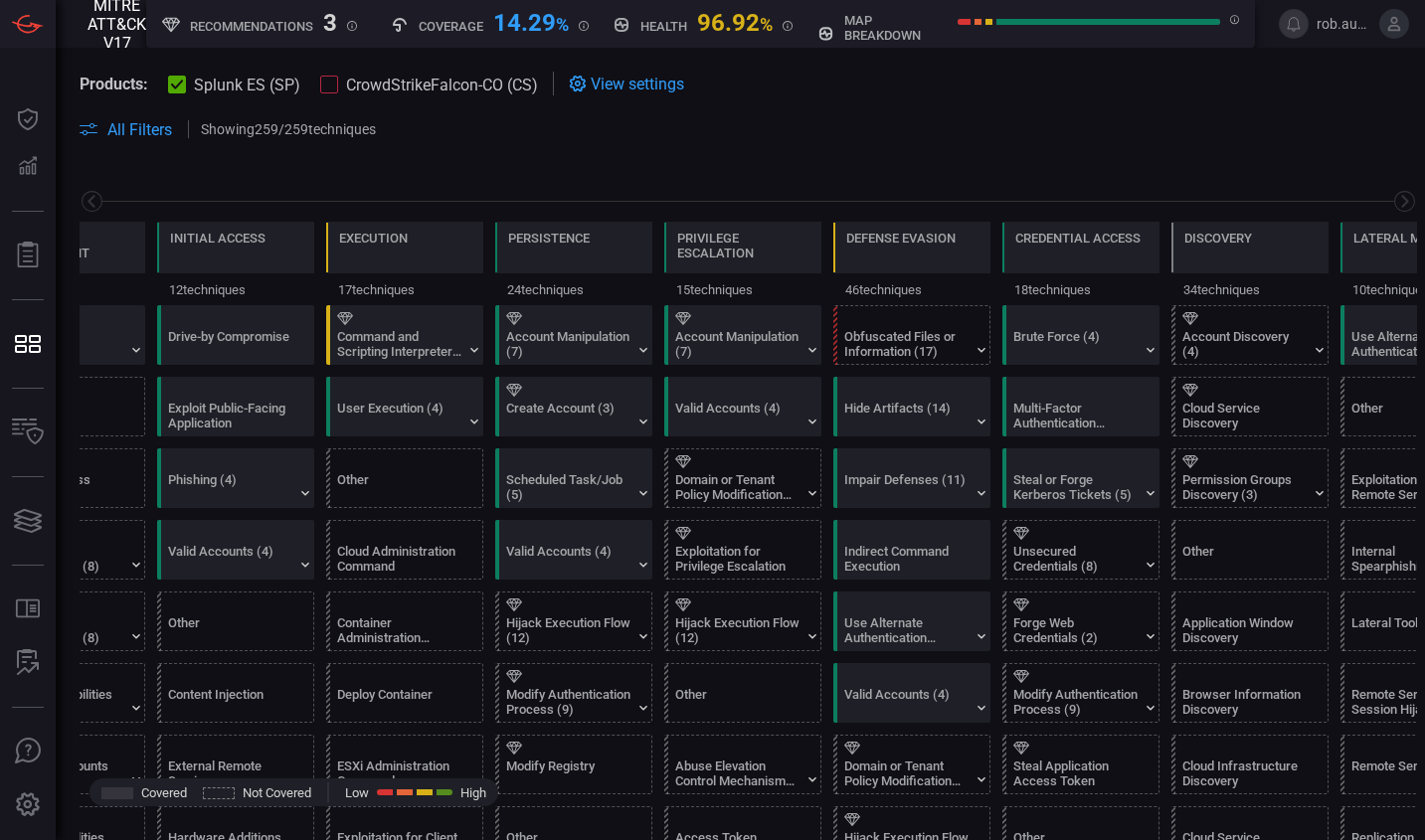 click at bounding box center (329, 84) 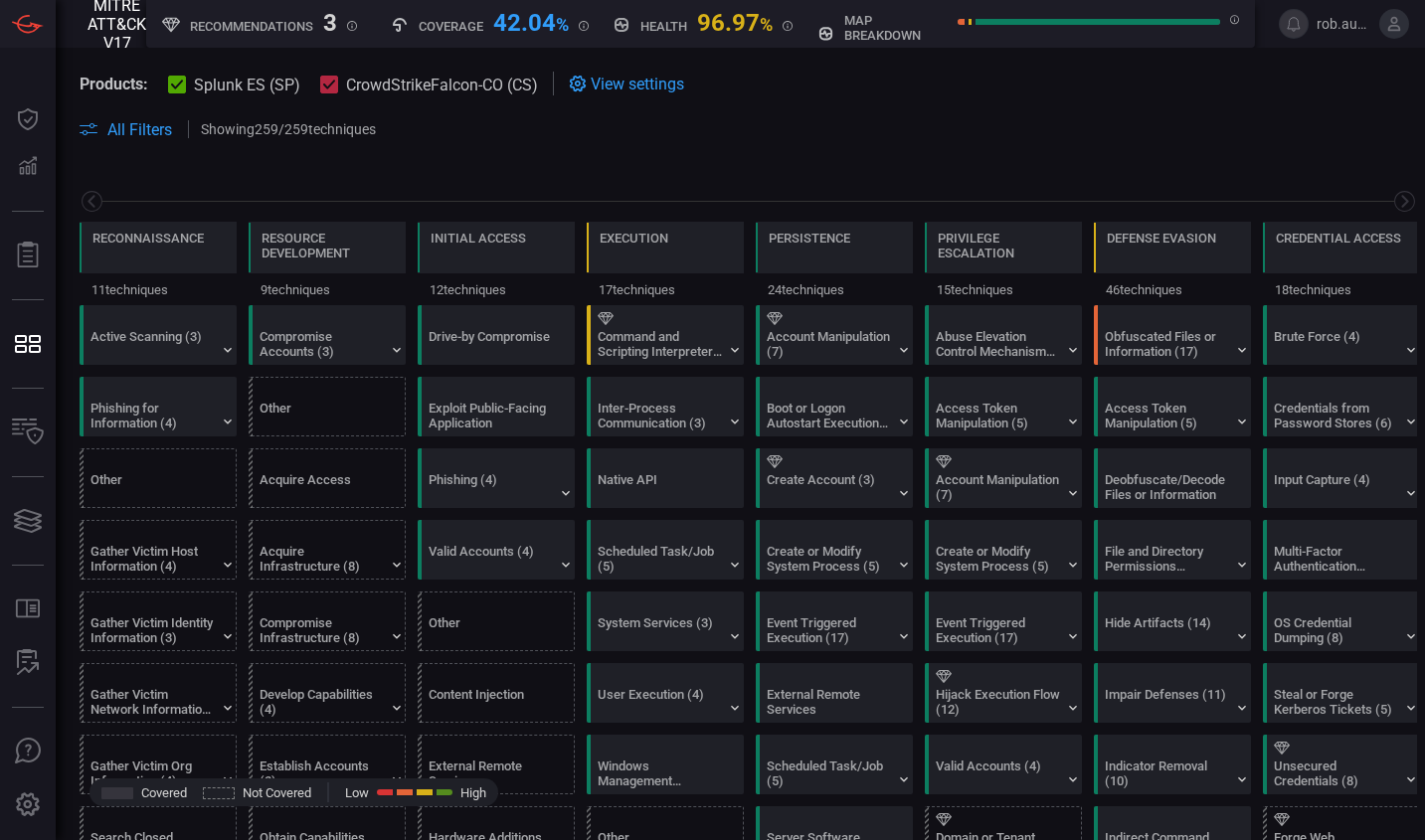 scroll, scrollTop: 0, scrollLeft: 261, axis: horizontal 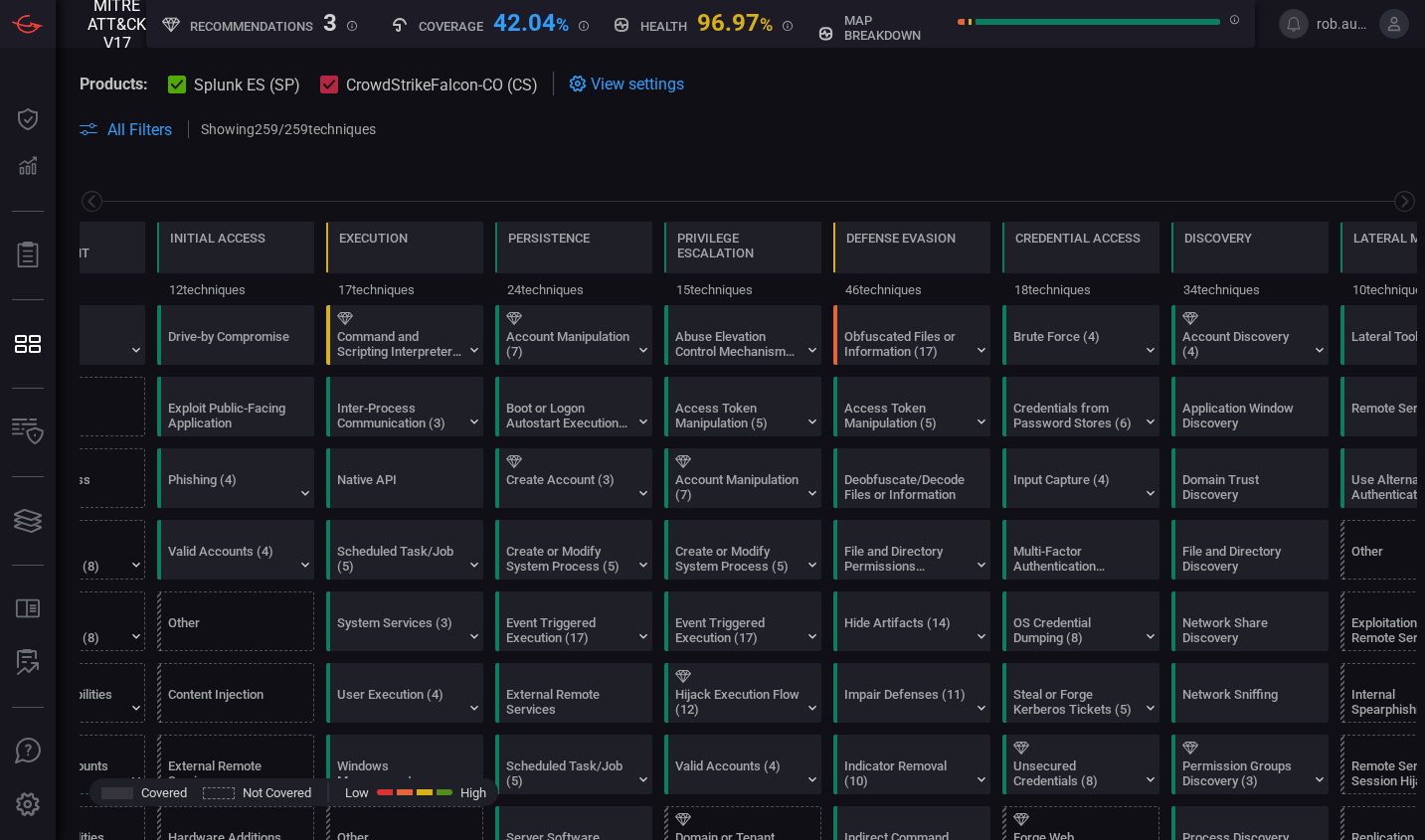 click at bounding box center [329, 84] 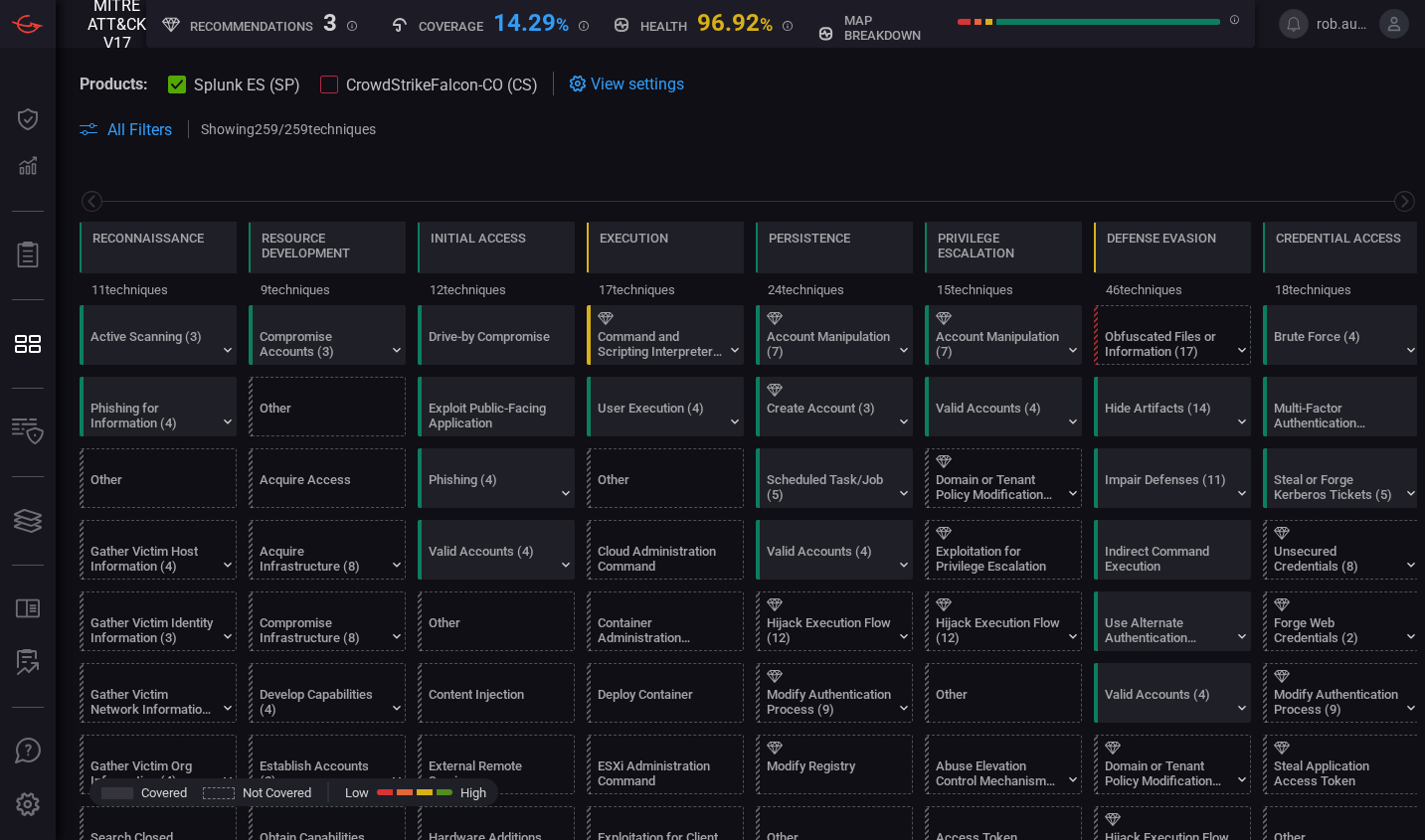 scroll, scrollTop: 0, scrollLeft: 261, axis: horizontal 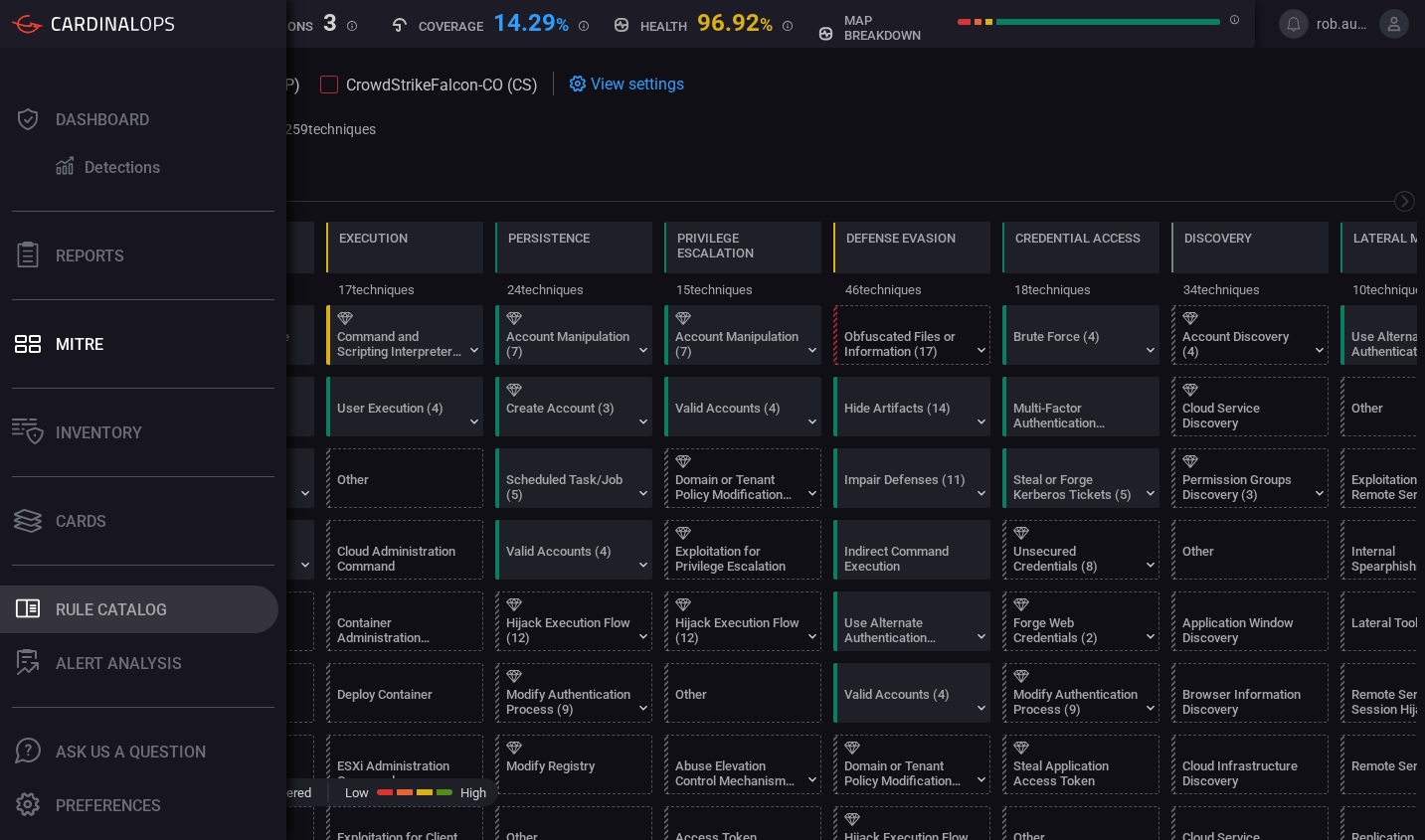 click on "Rule Catalog" at bounding box center (111, 609) 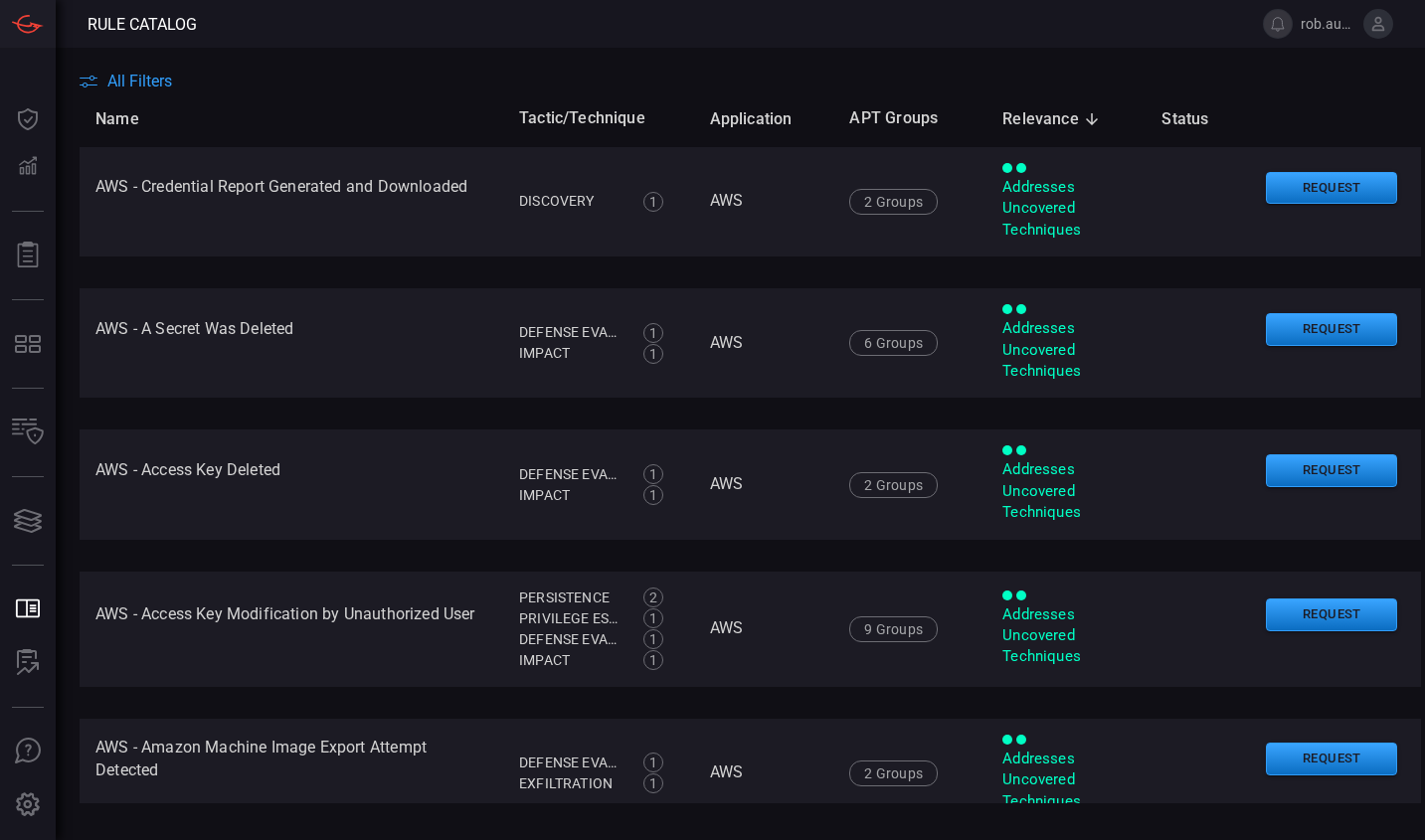 click on "All Filters" at bounding box center (139, 81) 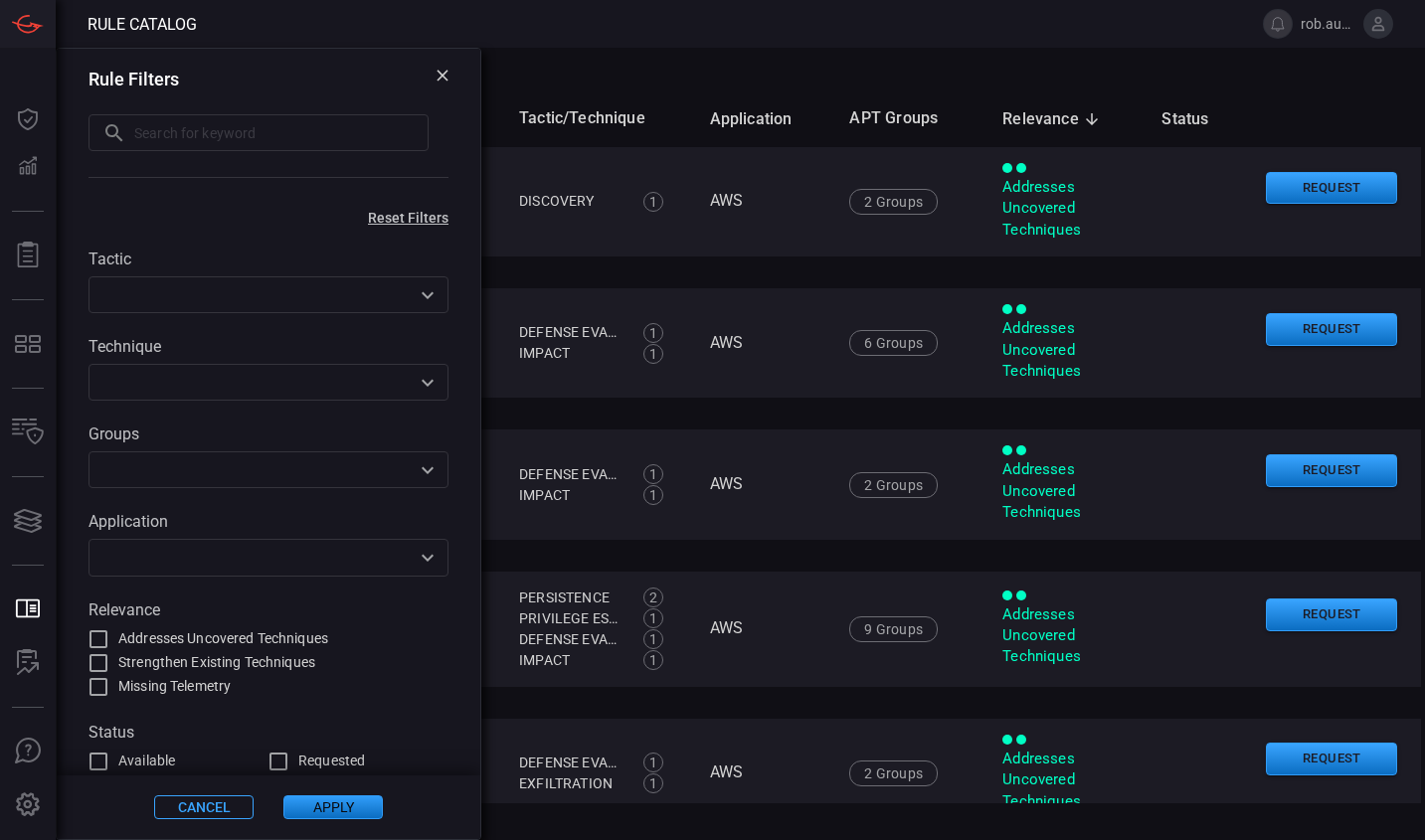 scroll, scrollTop: 47, scrollLeft: 0, axis: vertical 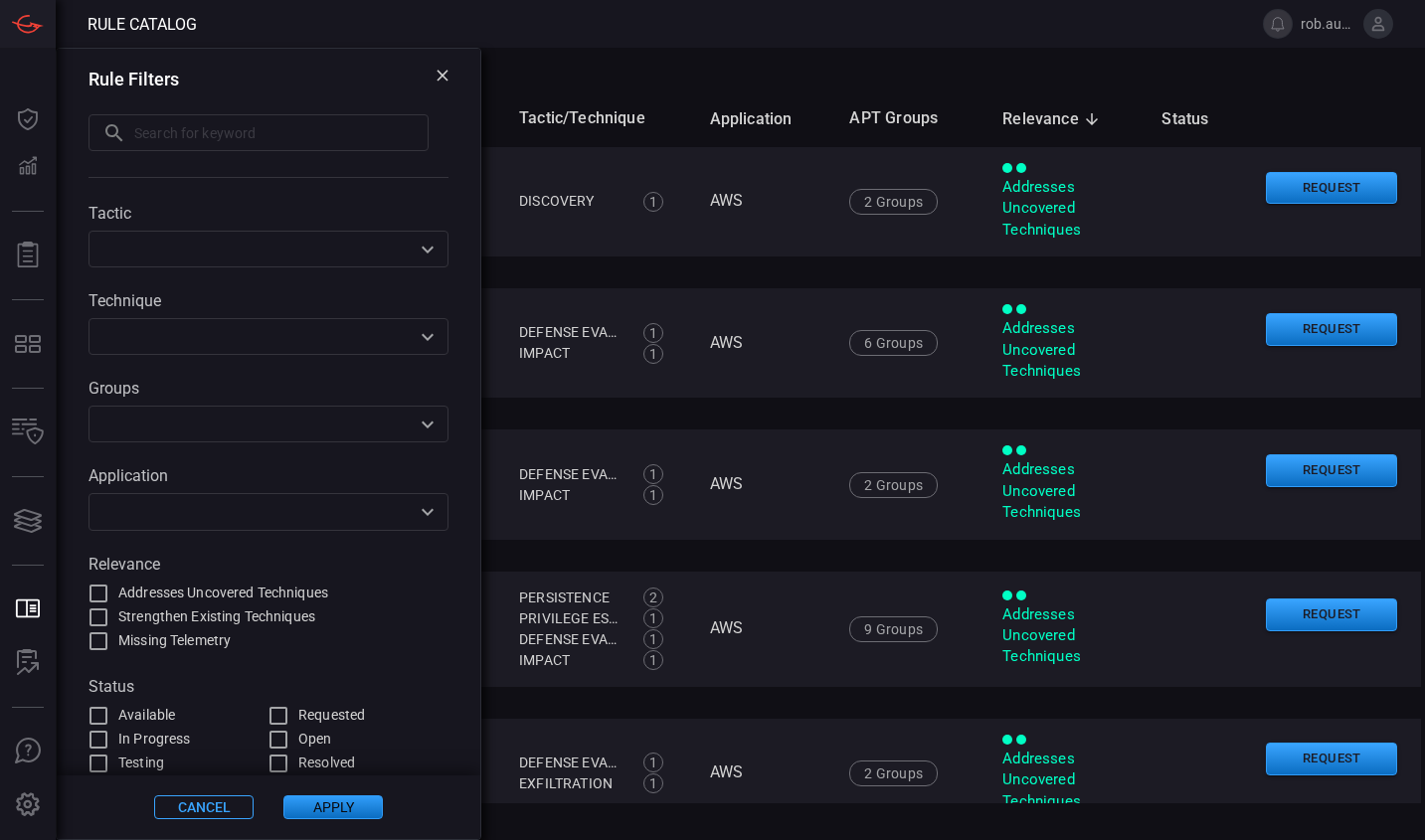 click 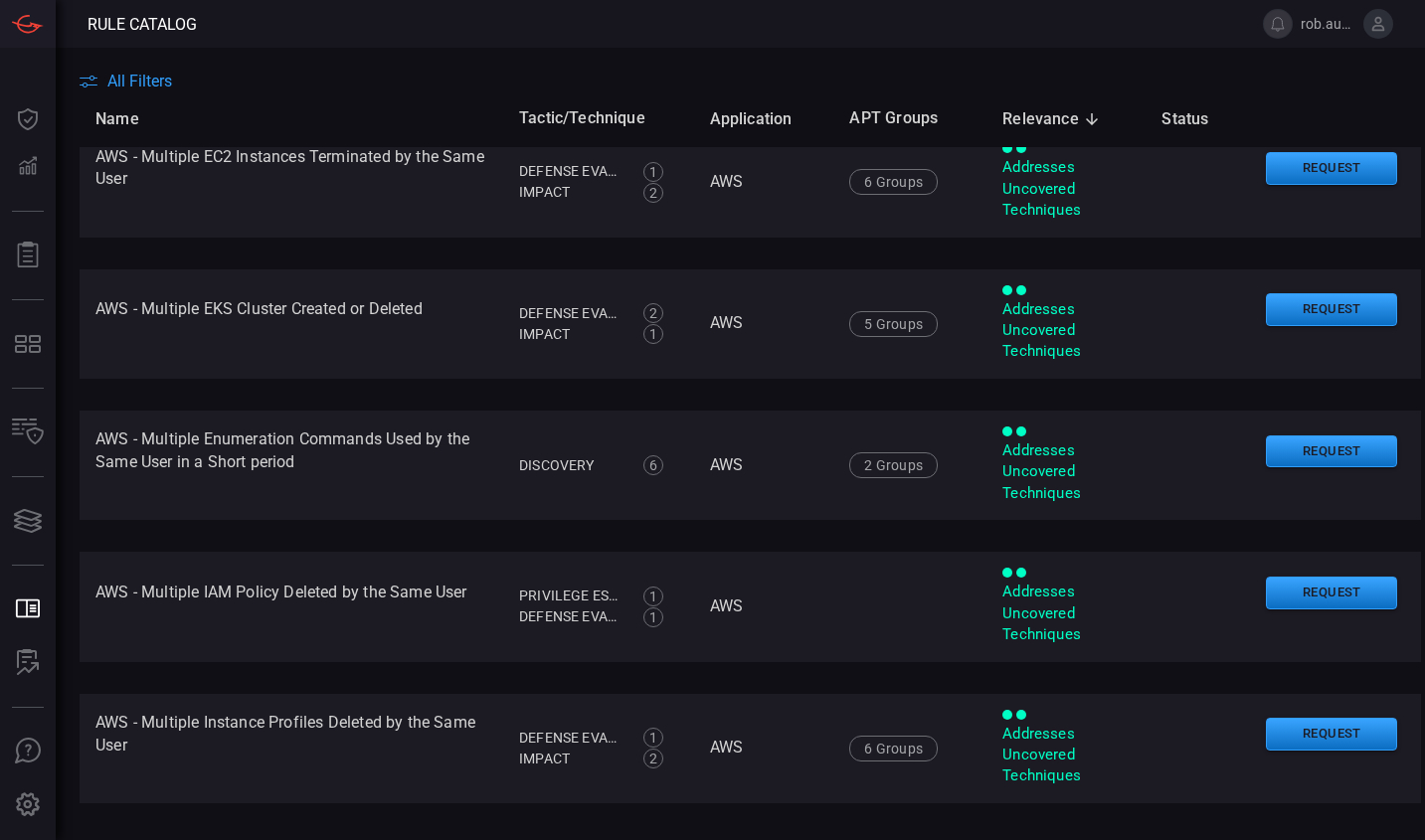 scroll, scrollTop: 6482, scrollLeft: 0, axis: vertical 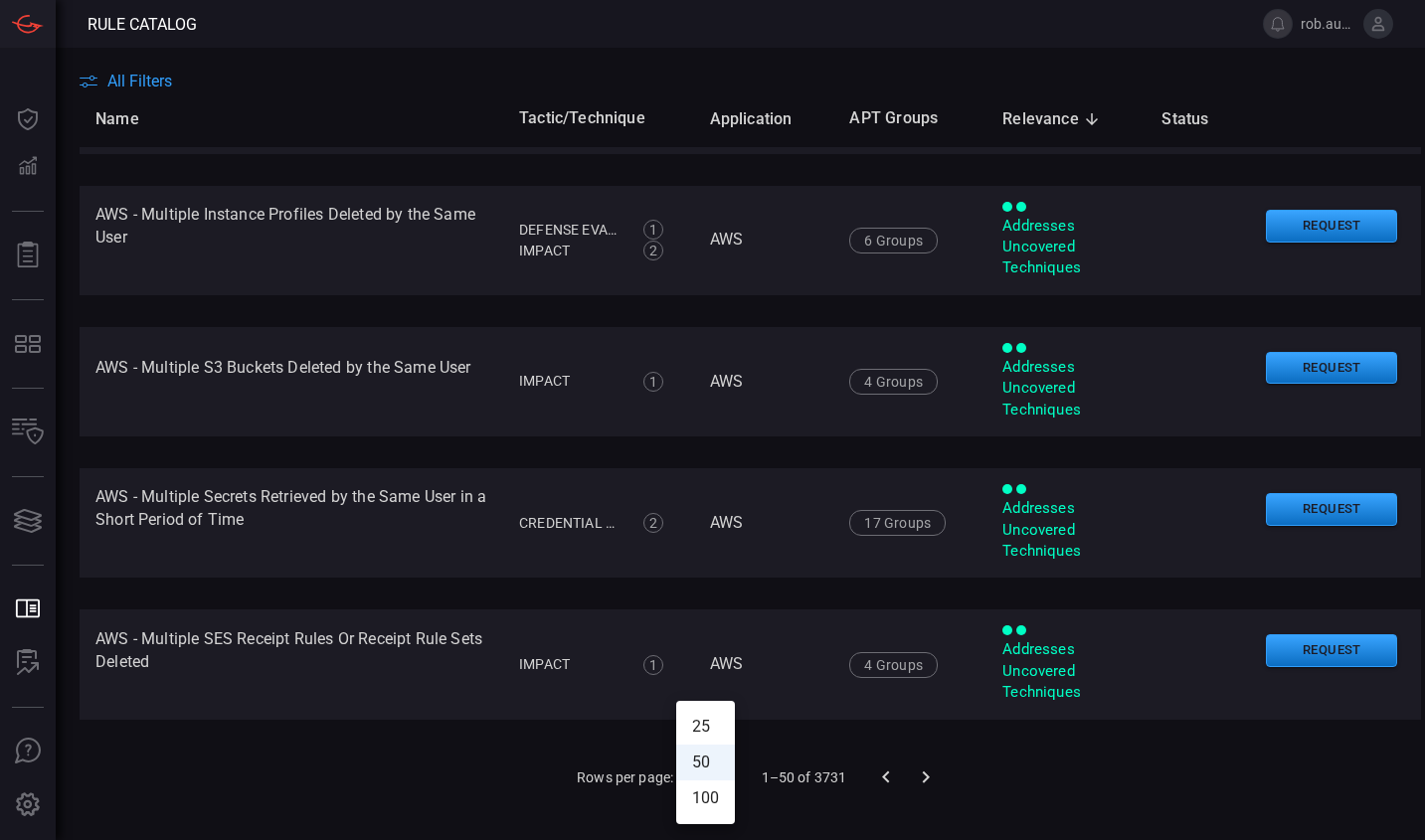 click on "Rule Catalog rob.austin Dashboard   Dashboard Detections   Detections Reports   Reports MITRE   MITRE Inventory   Inventory Cards   Cards
.st0_rule_catalog_icon{fill: currentColor;}
Rule Catalog   Rule Catalog ALERT ANALYSIS   ALERT ANALYSIS
.cls-1 {
fill: #6d6d74;
}
.cls-2 {
clip-path: url(#clippath);
}
.cls-3 {
fill: none;
}
Ask Us A Question   Ask Us A Question Preferences   Preferences All Filters Name Tactic/Technique Application APT Groups Relevance sorted descending Status   AWS  - Credential Report Generated and Downloaded Read  More   Discovery 1 Discovery Account Discovery AWS 2   Groups G0016 G1015 Addresses Uncovered Techniques Request help-circle-outline ask us a question AWS - A Secret Was Deleted Read  More   Defense Evasion 1 Defense Evasion Indicator Removal Impact 1 Impact Account Access Removal AWS 6   Groups G0016 G1044 G1023 G0032 G1024 G1004 Addresses Uncovered Techniques Request help-circle-outline ask us a question Read" at bounding box center (712, 420) 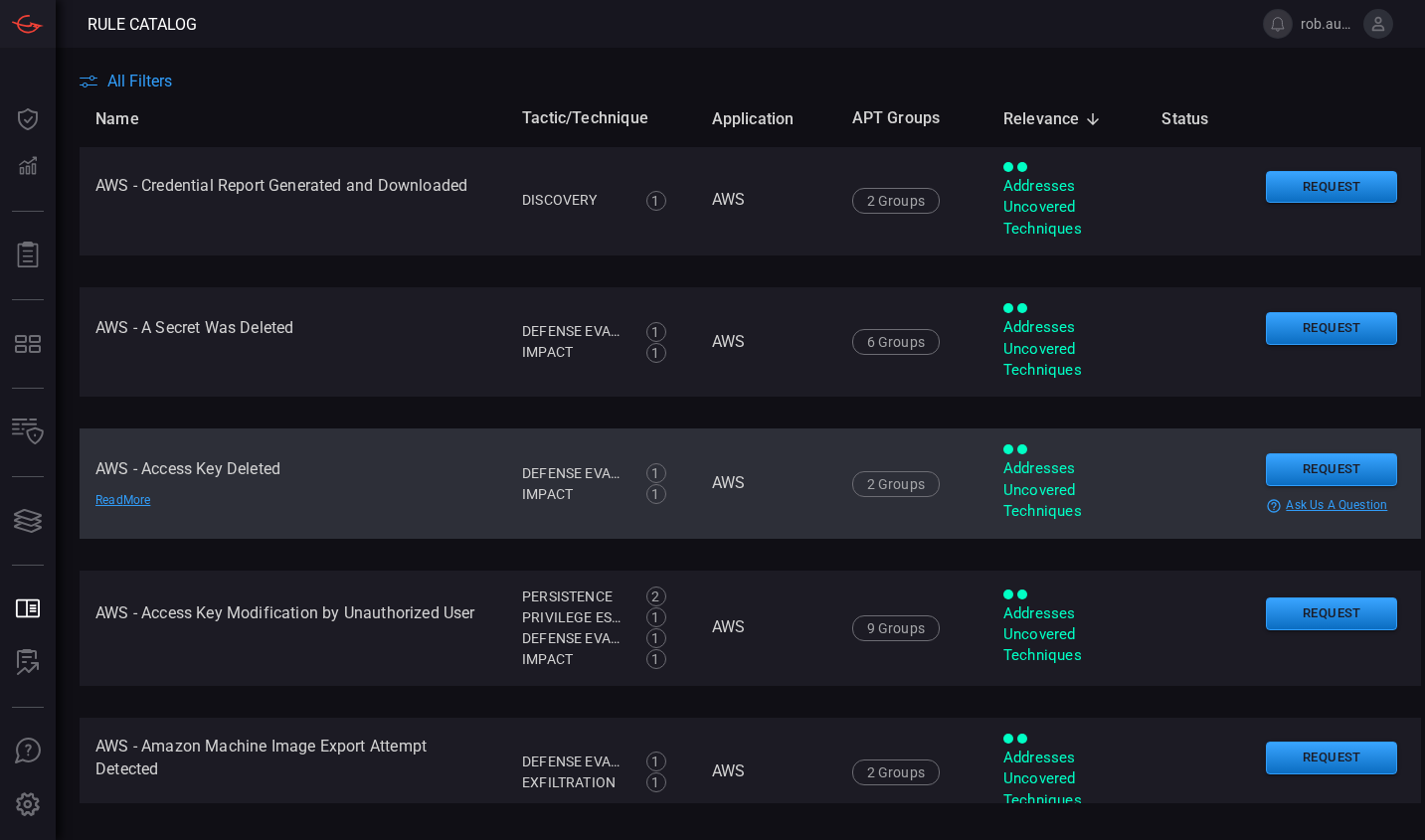 scroll, scrollTop: 0, scrollLeft: 0, axis: both 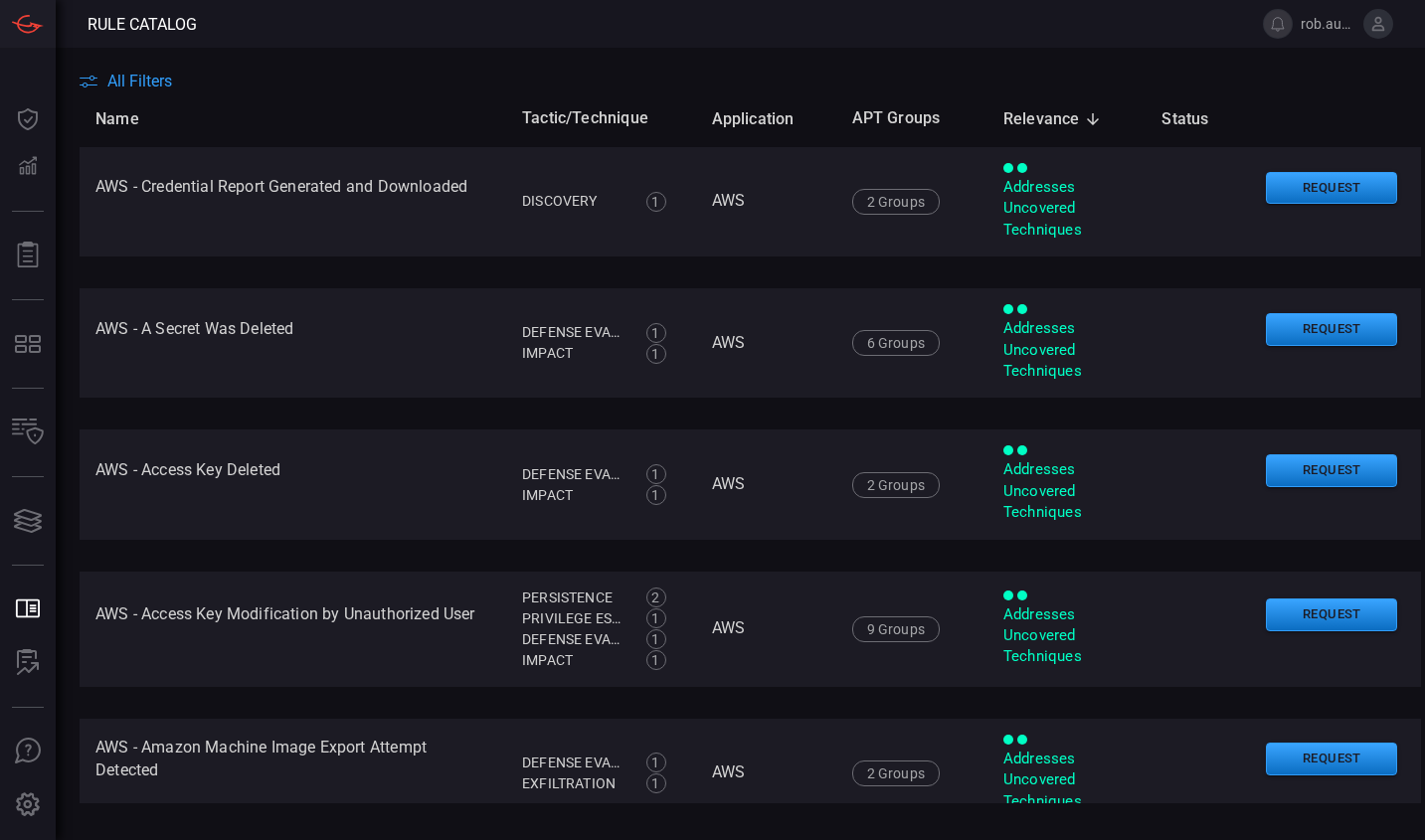 click on "APT Groups" at bounding box center [912, 118] 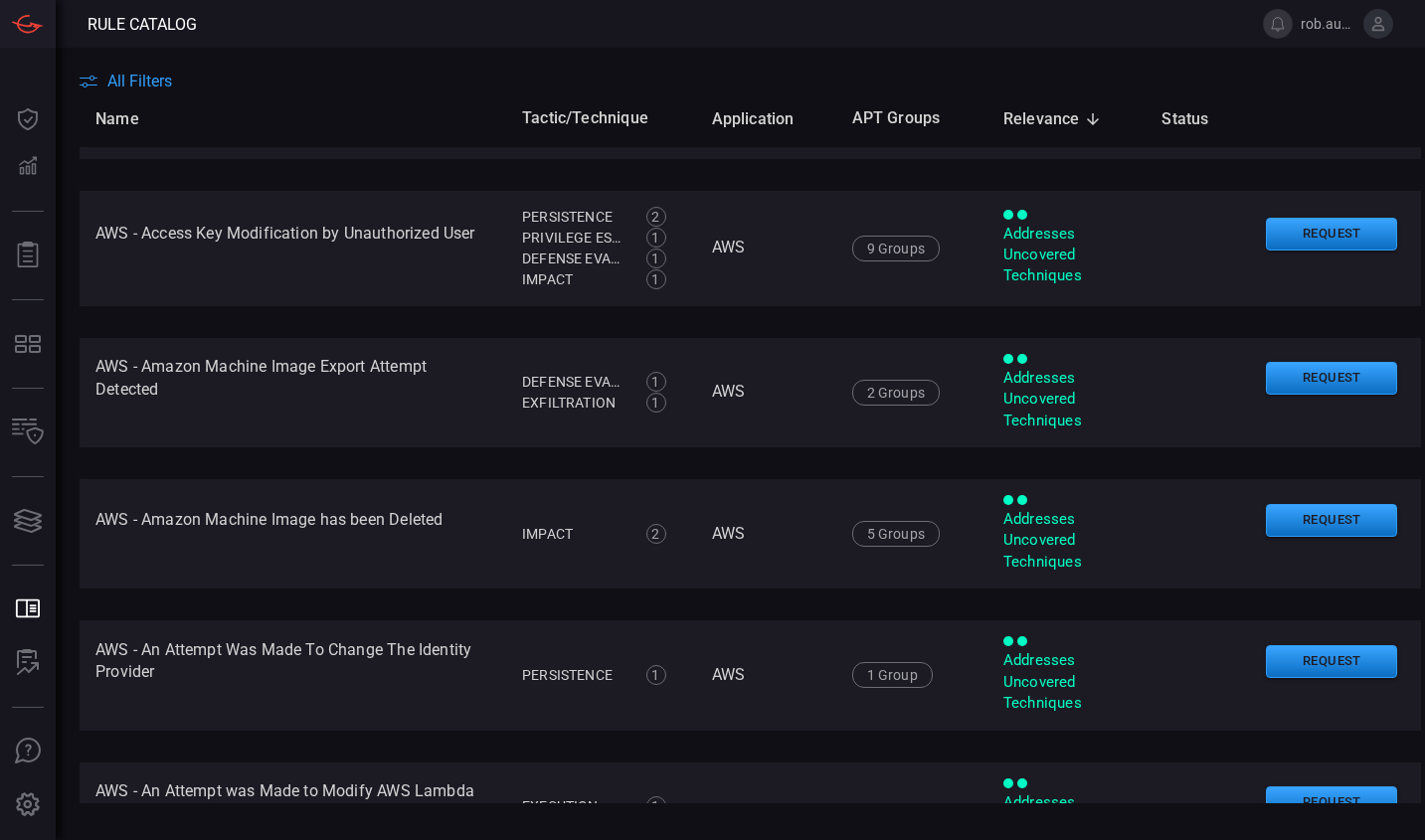 scroll, scrollTop: 351, scrollLeft: 0, axis: vertical 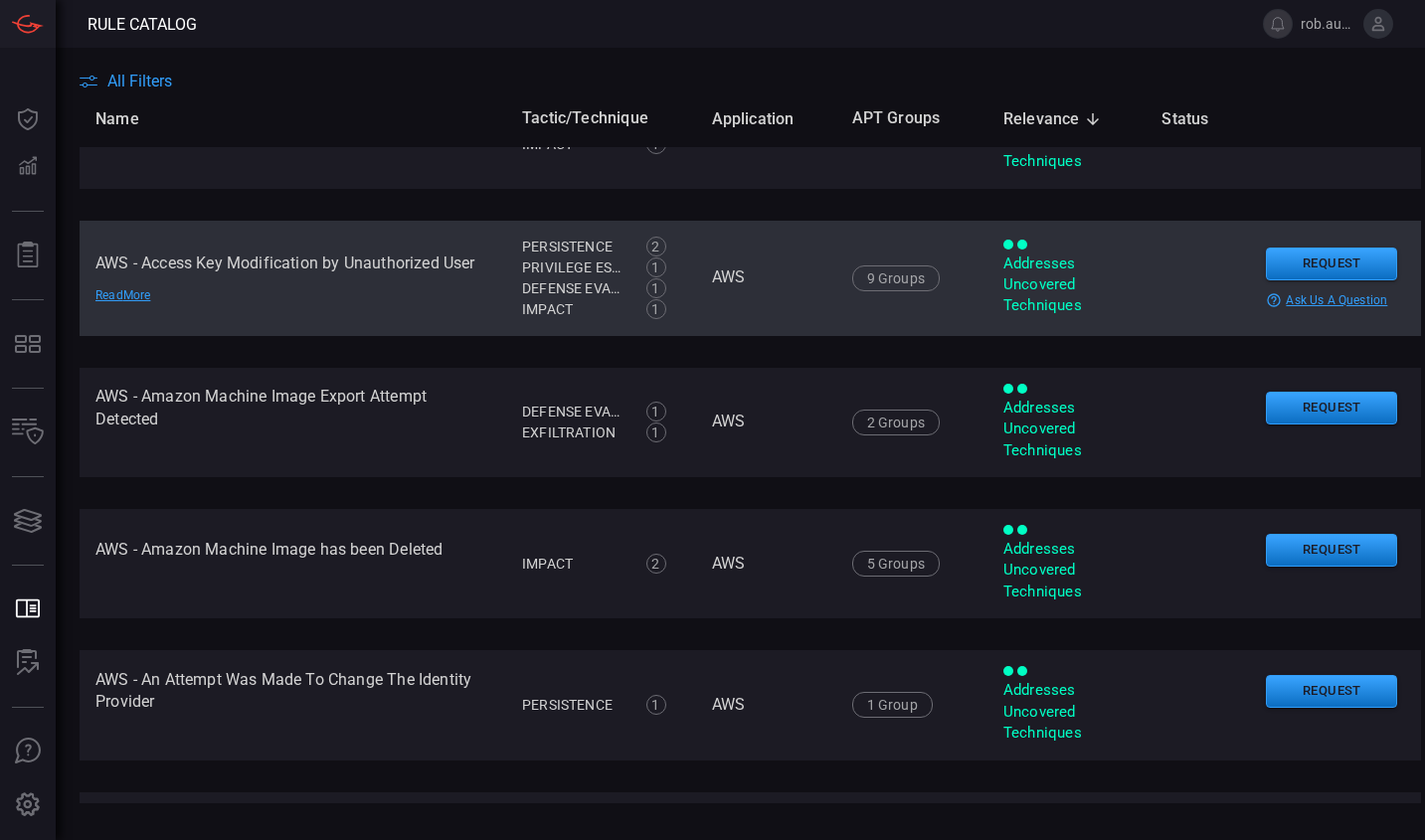 click on "AWS - Access Key Modification by Unauthorized User Read  More" at bounding box center (292, 278) 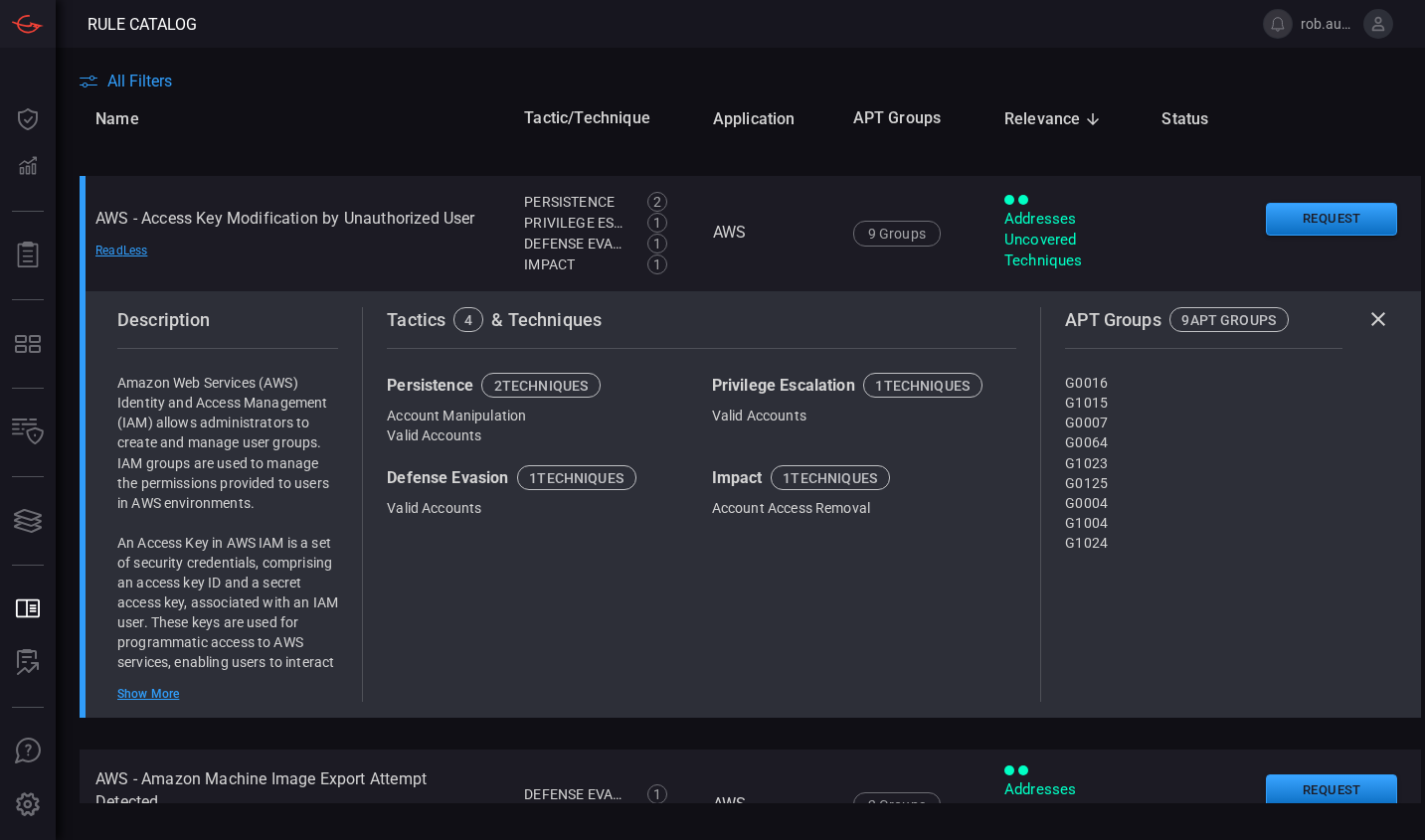 scroll, scrollTop: 412, scrollLeft: 0, axis: vertical 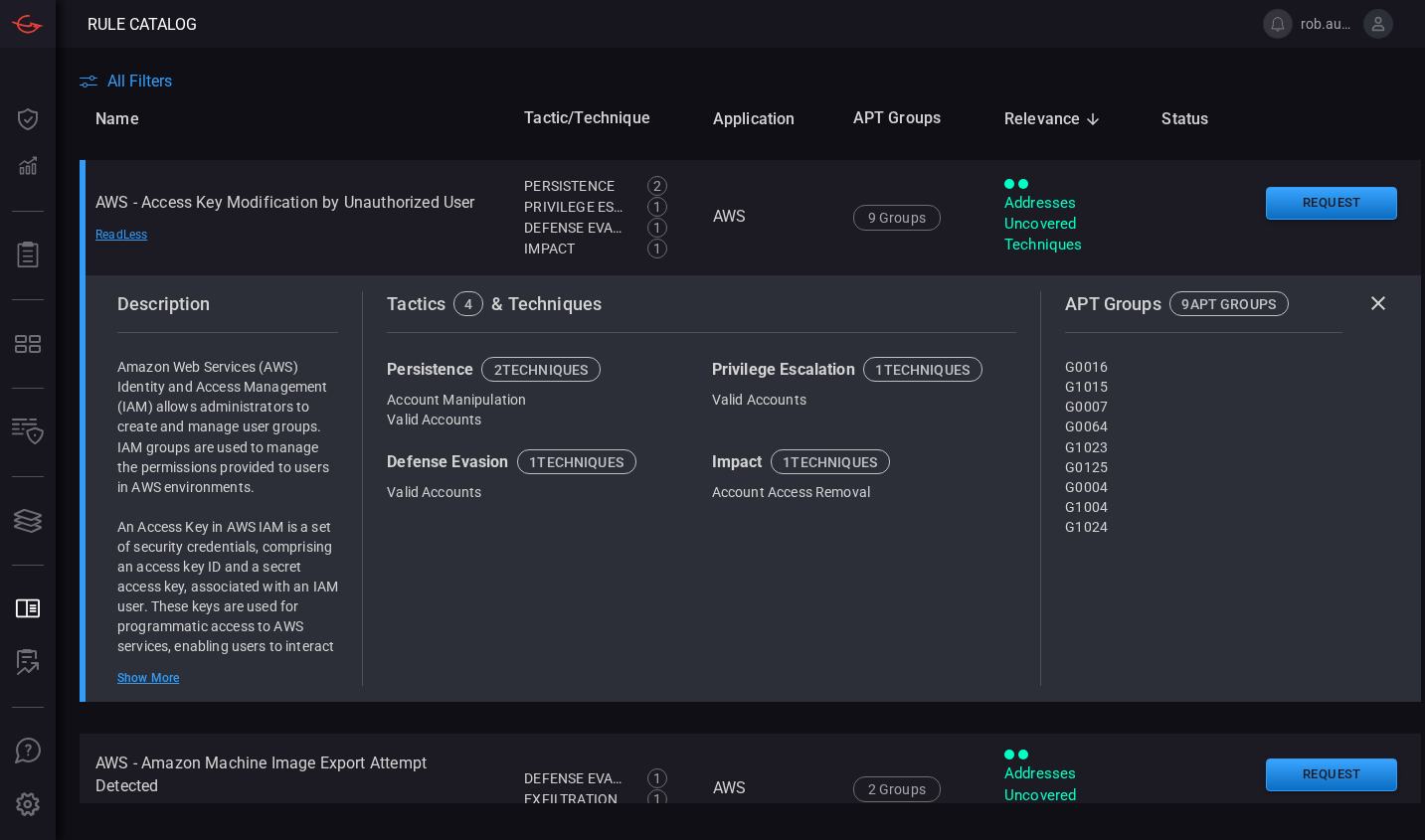 click on "Show More" at bounding box center [228, 678] 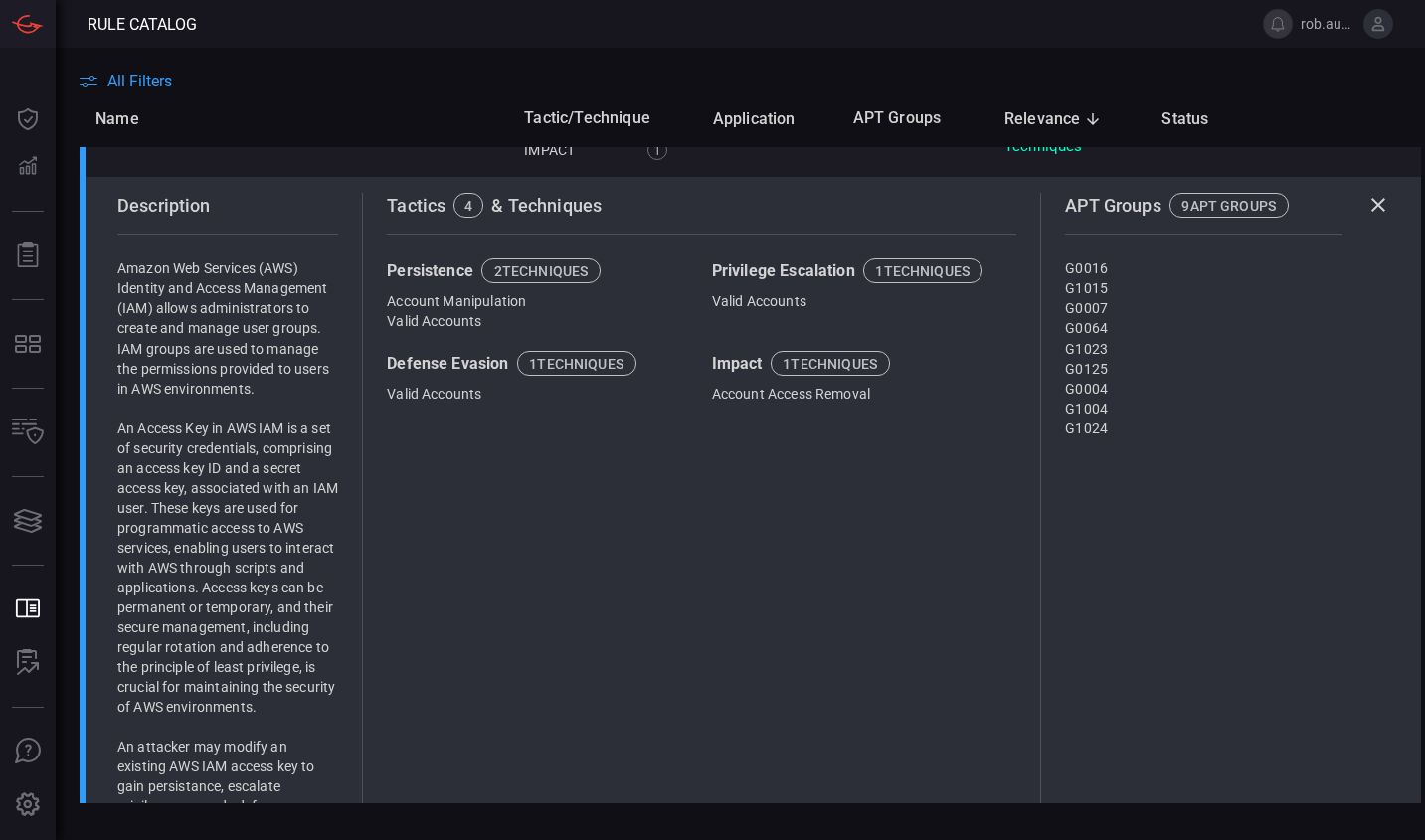 scroll, scrollTop: 0, scrollLeft: 0, axis: both 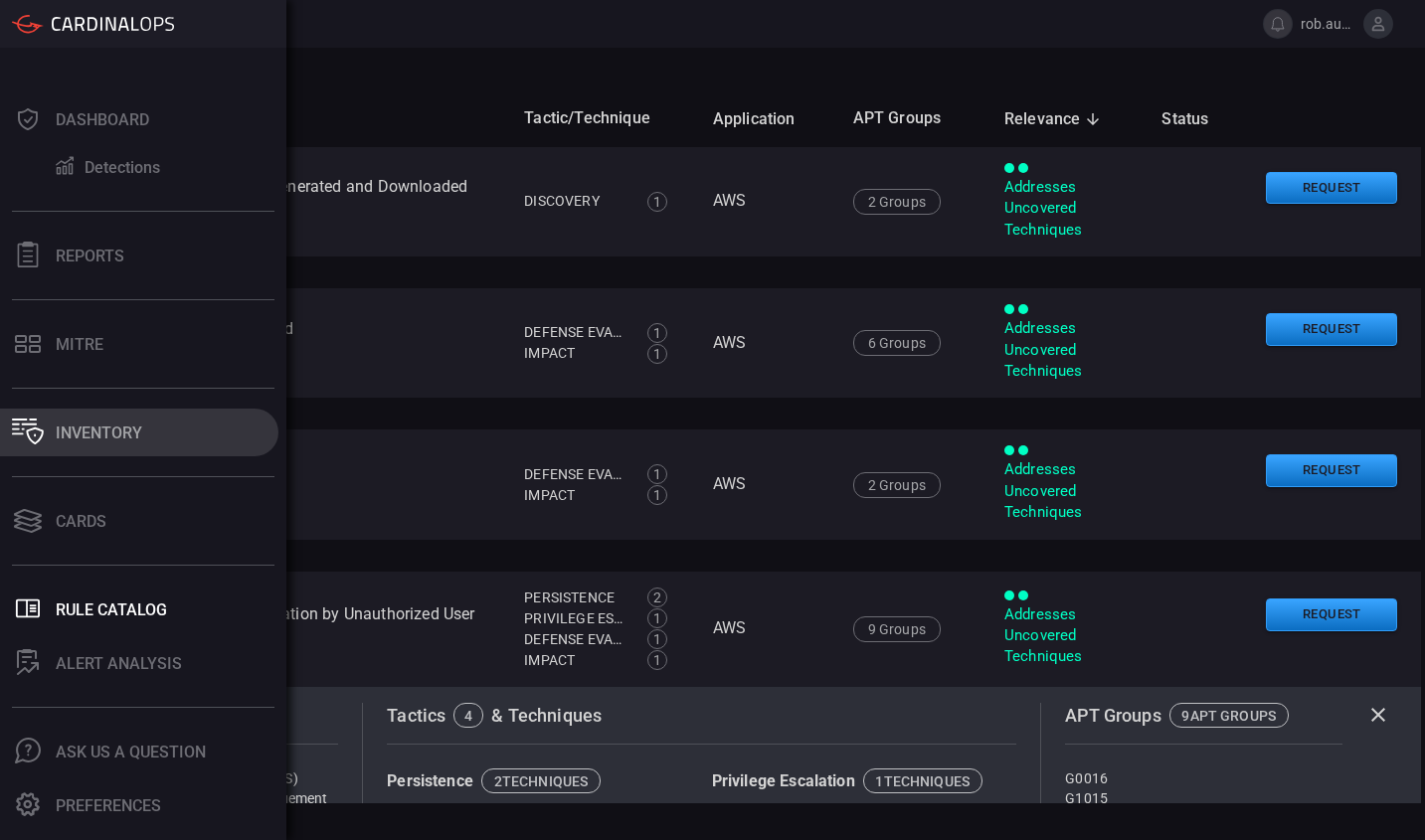 click on "Inventory" at bounding box center [98, 432] 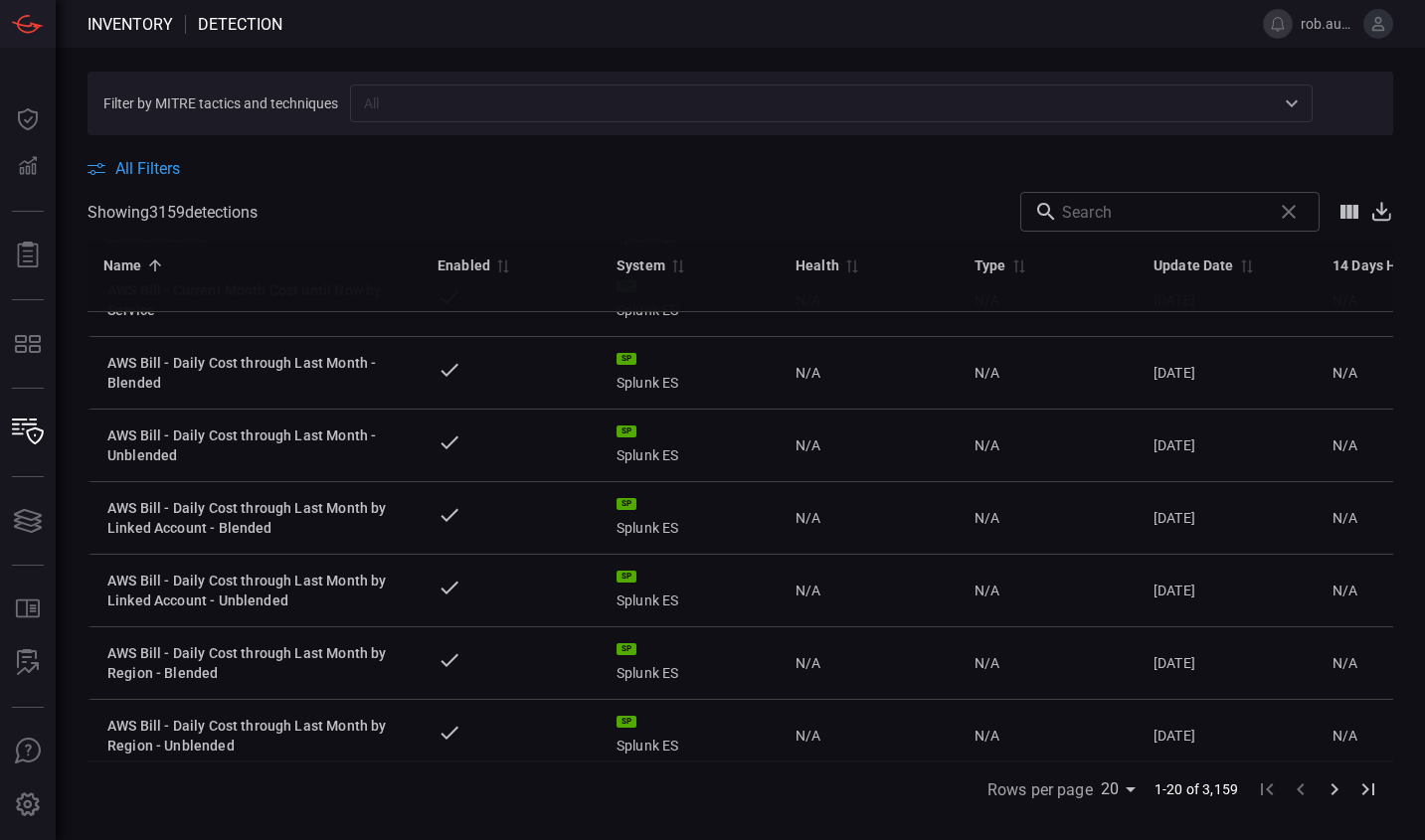 scroll, scrollTop: 0, scrollLeft: 0, axis: both 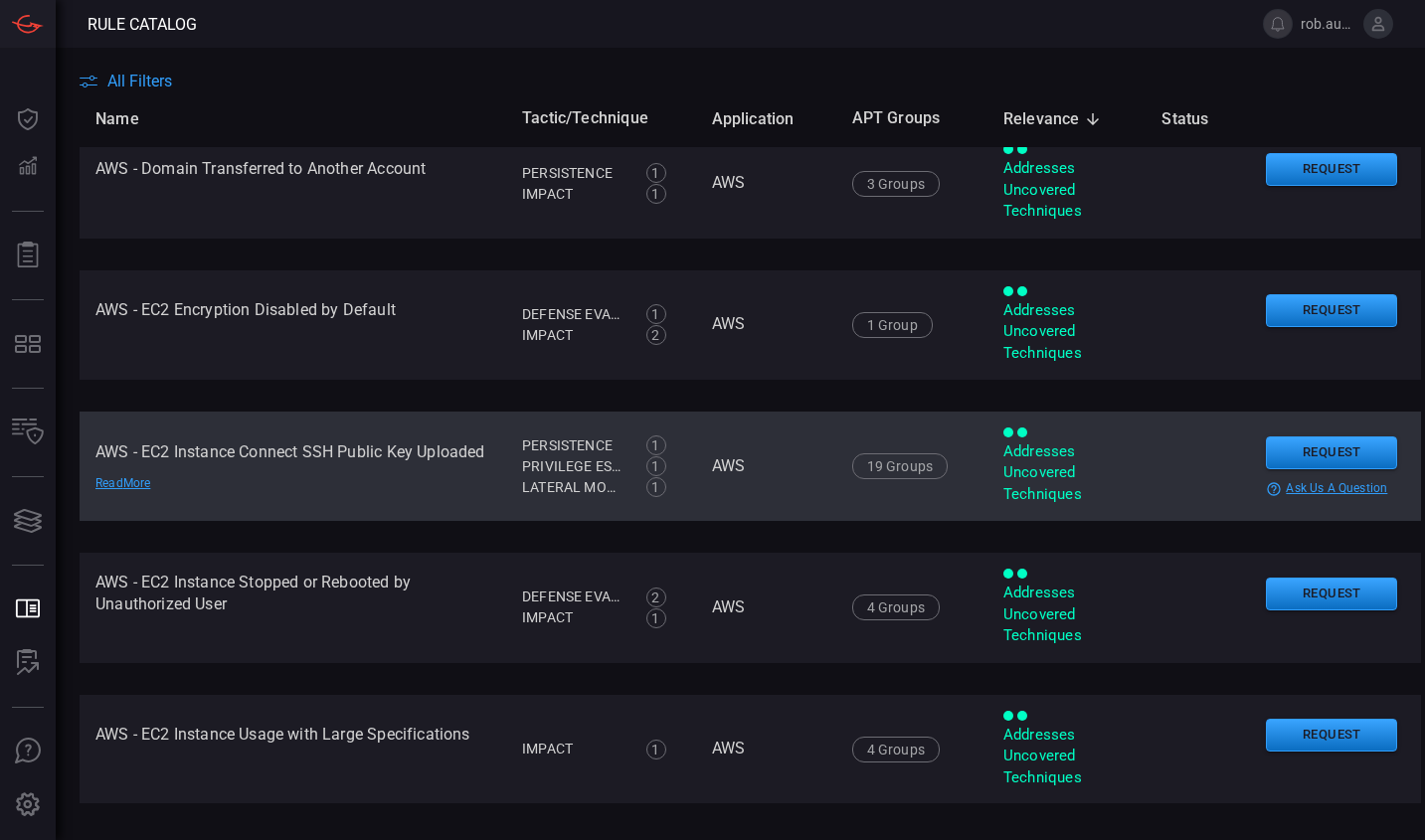 click on "AWS - EC2 Instance Connect SSH Public Key Uploaded Read  More" at bounding box center (292, 466) 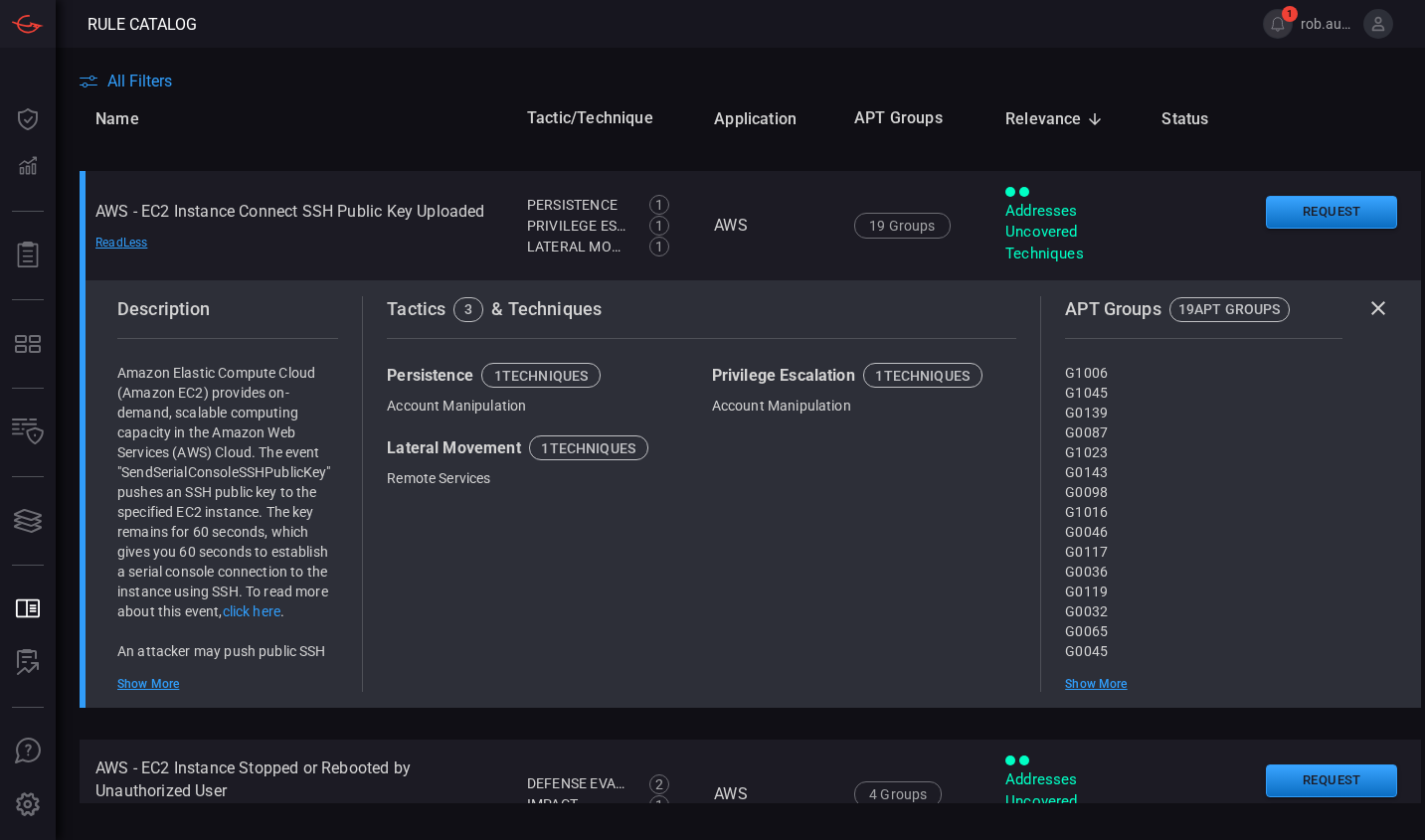 scroll, scrollTop: 2955, scrollLeft: 0, axis: vertical 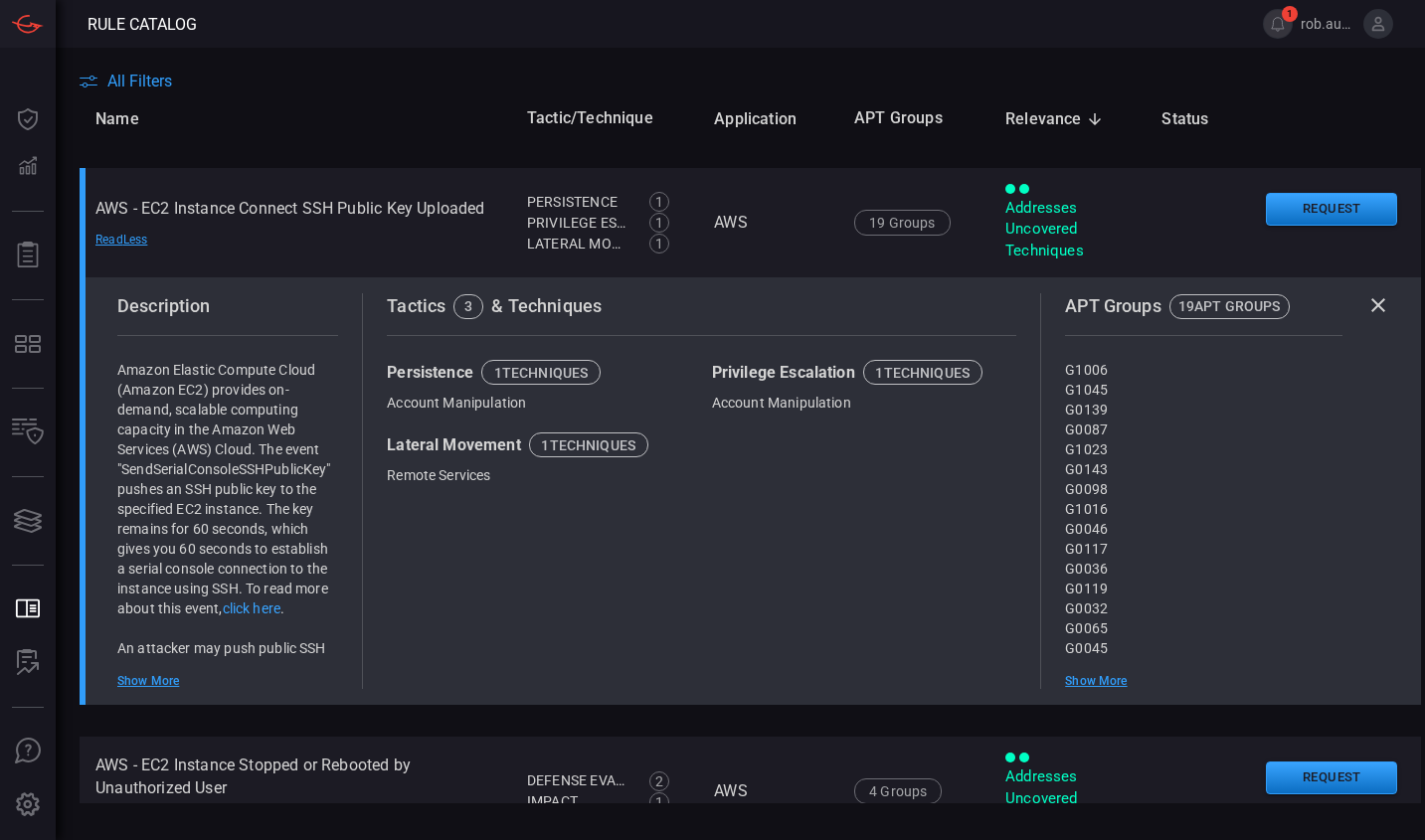 click on "click here" at bounding box center [252, 608] 